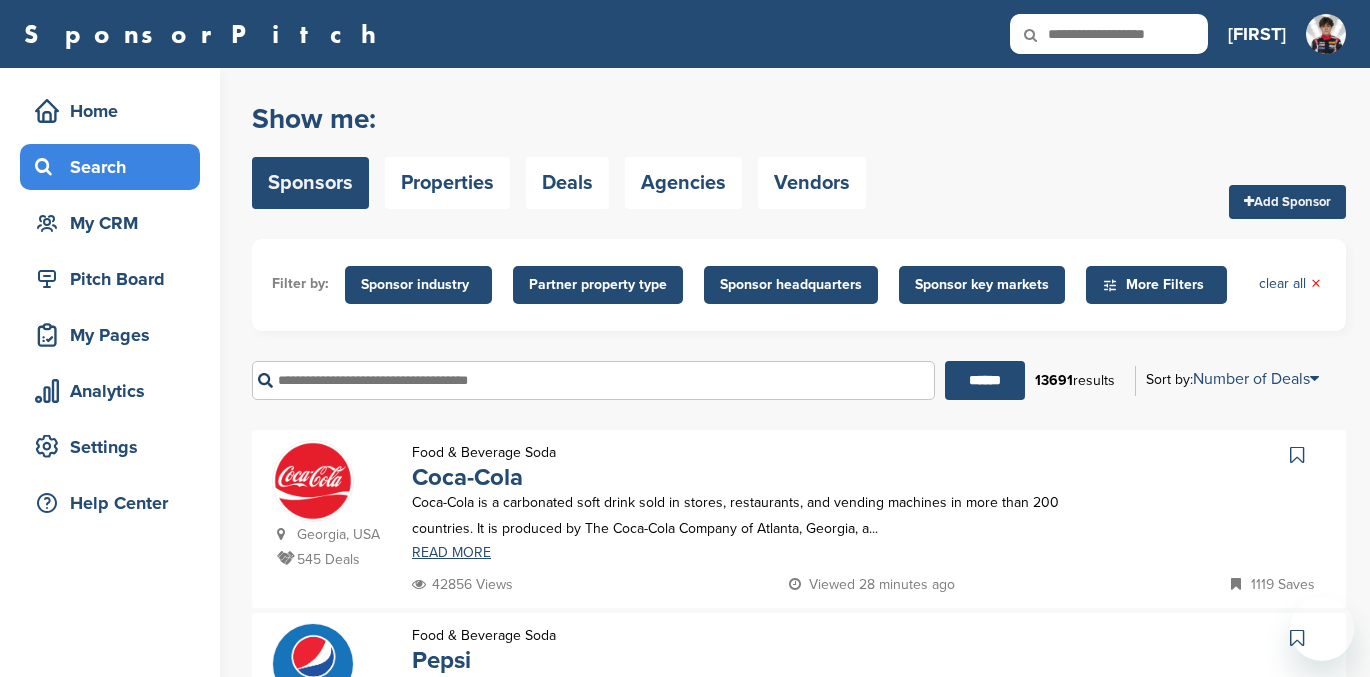 scroll, scrollTop: 0, scrollLeft: 0, axis: both 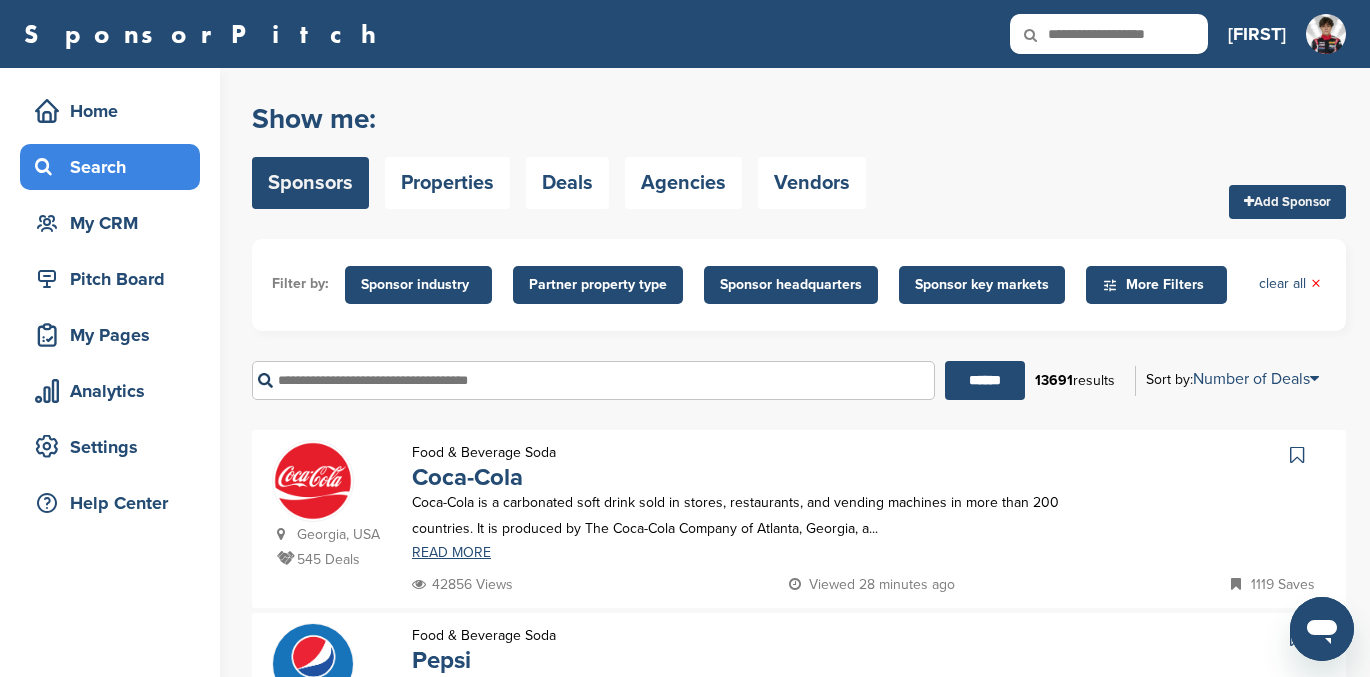 click on "[FIRST]" at bounding box center (1257, 34) 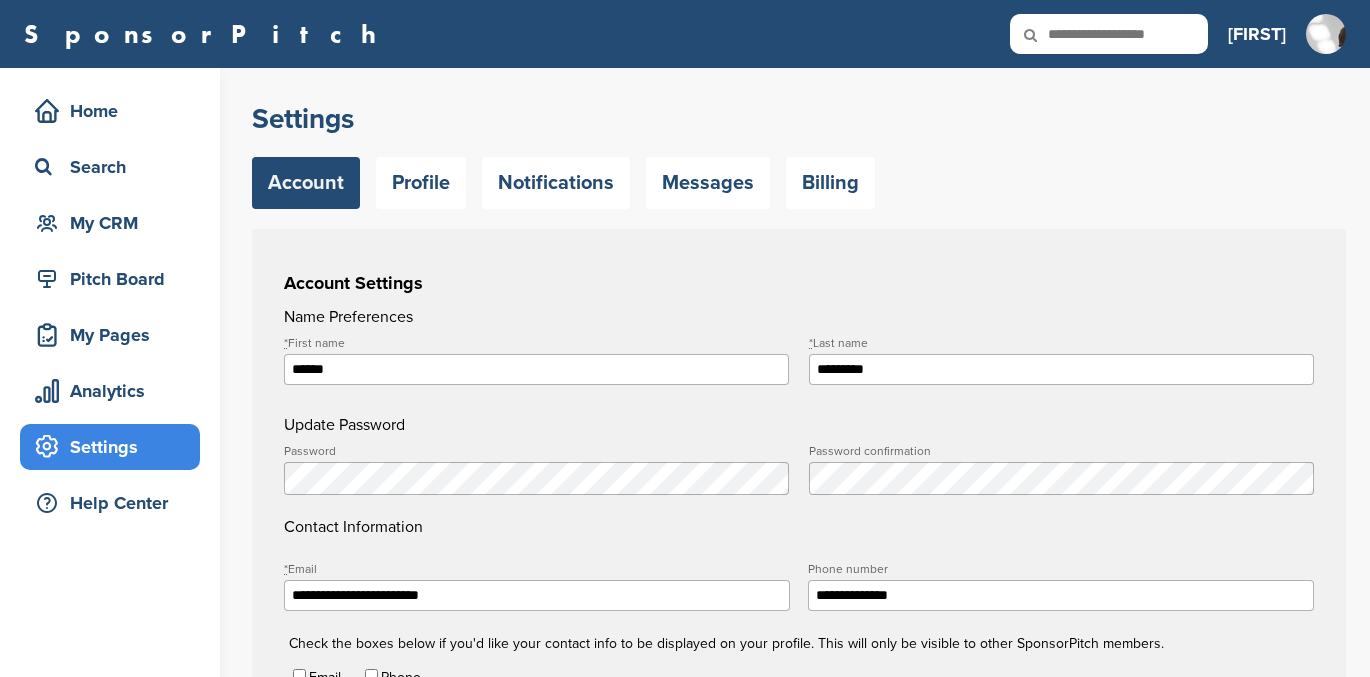 scroll, scrollTop: 0, scrollLeft: 0, axis: both 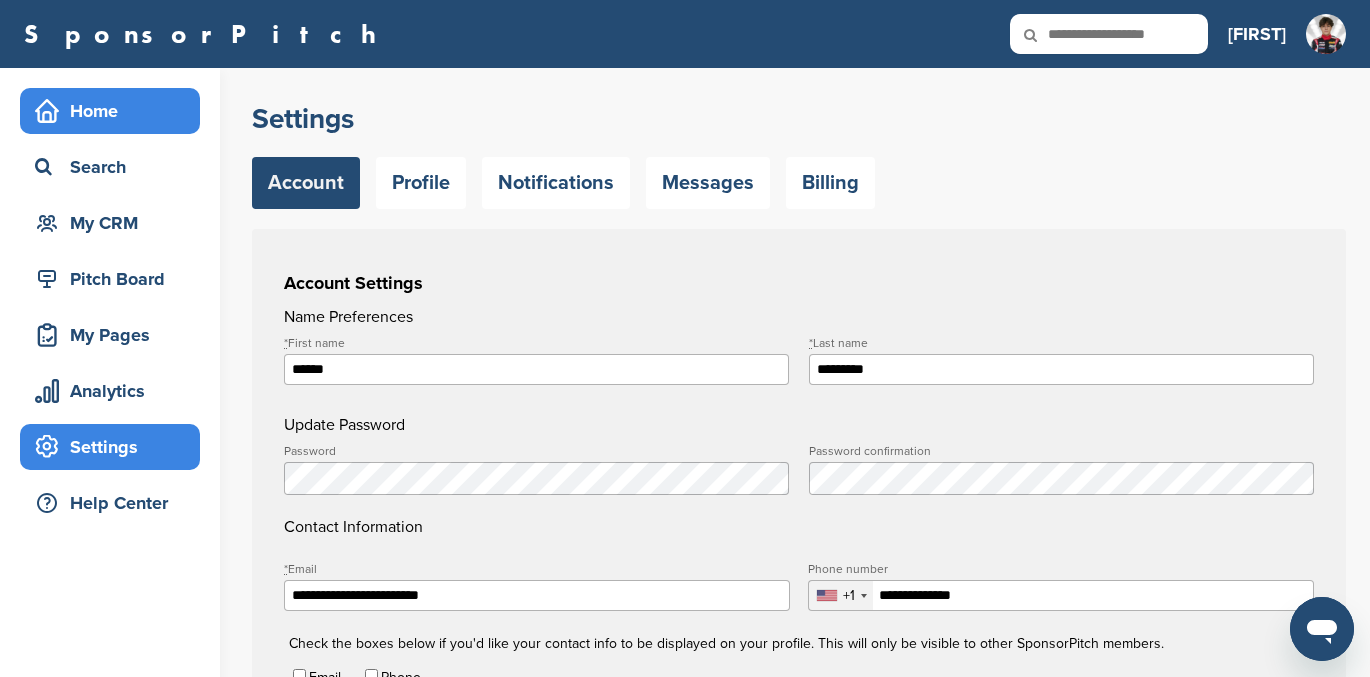 click on "Home" at bounding box center [115, 111] 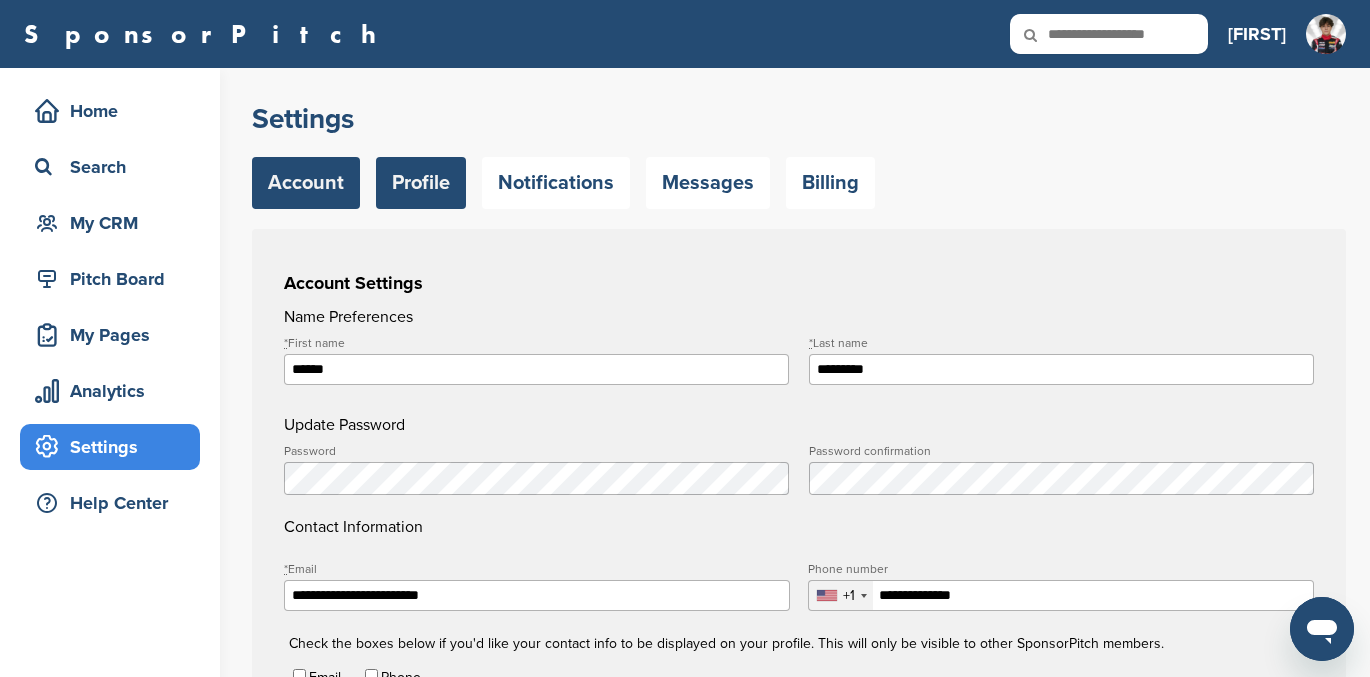 click on "Profile" at bounding box center (421, 183) 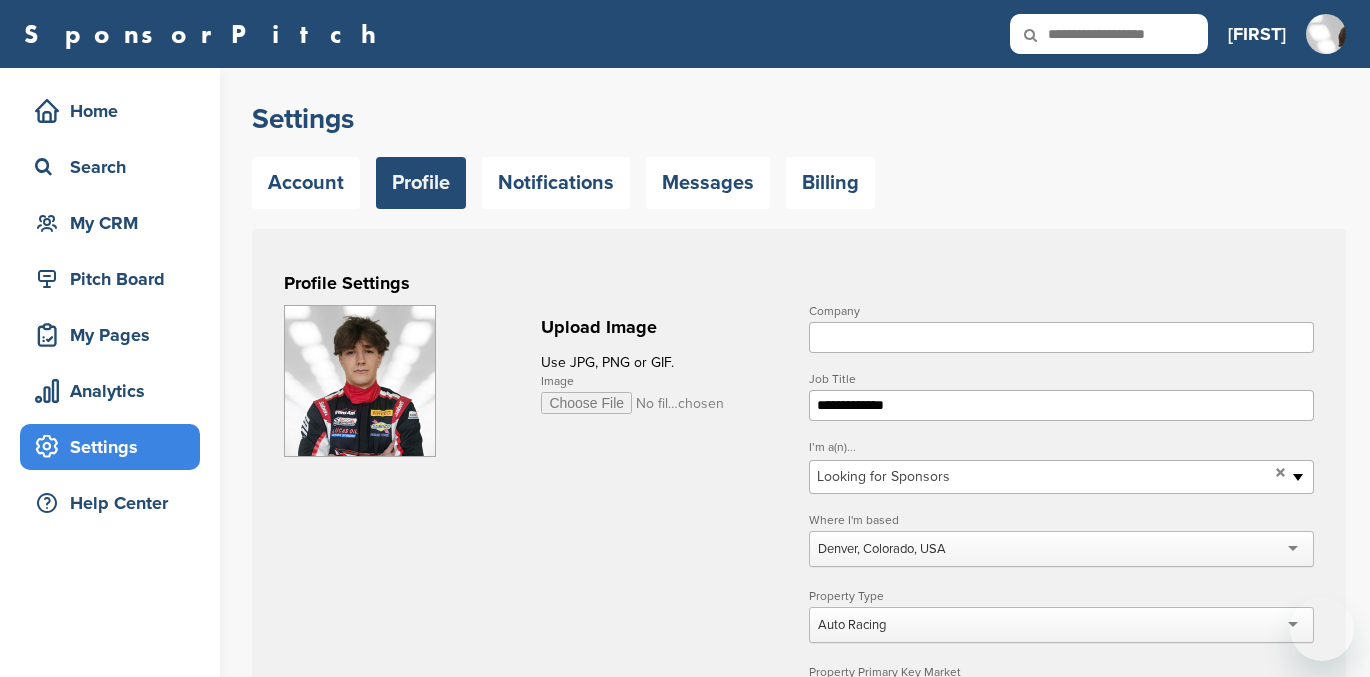 scroll, scrollTop: 0, scrollLeft: 0, axis: both 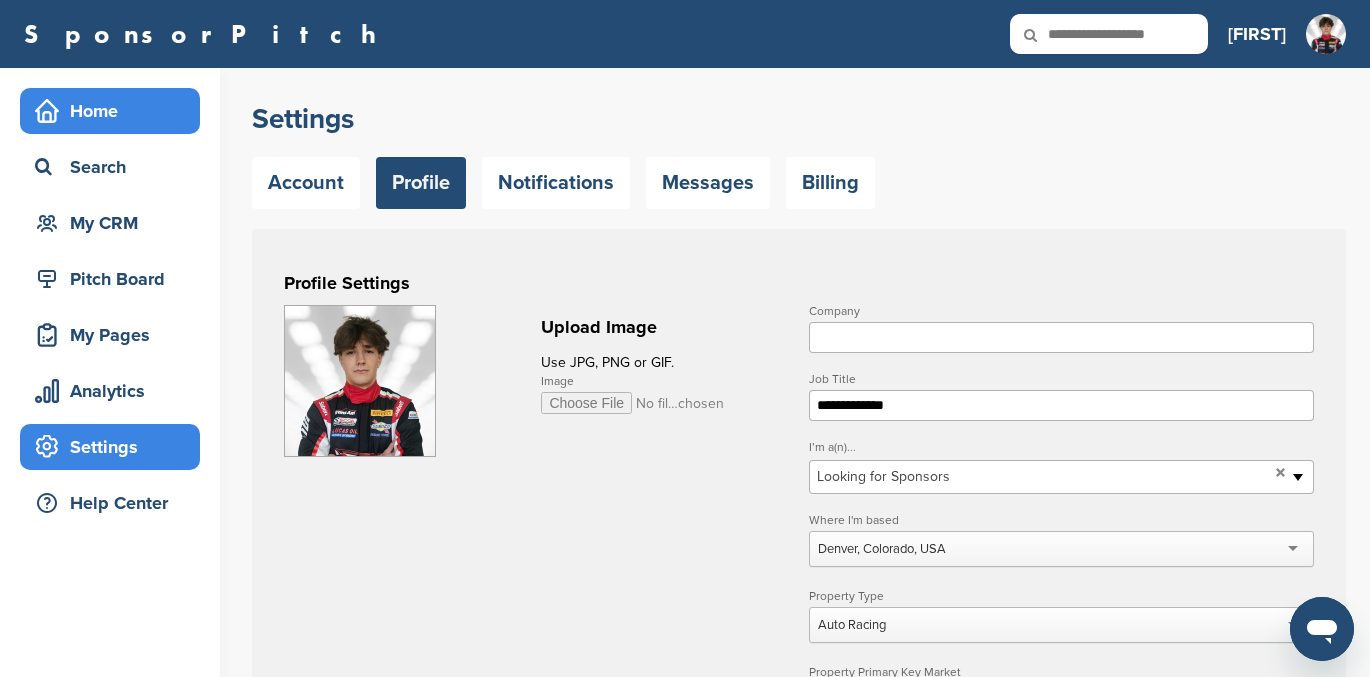 click on "Home" at bounding box center (115, 111) 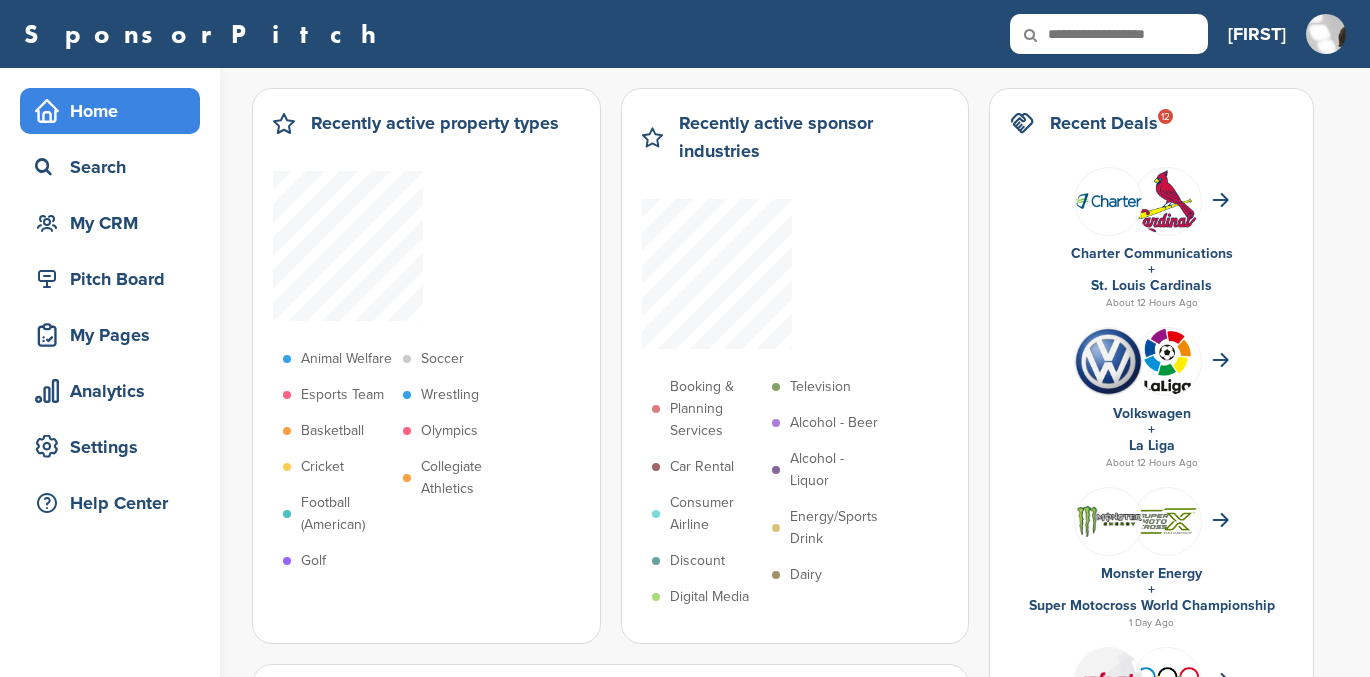 scroll, scrollTop: 0, scrollLeft: 0, axis: both 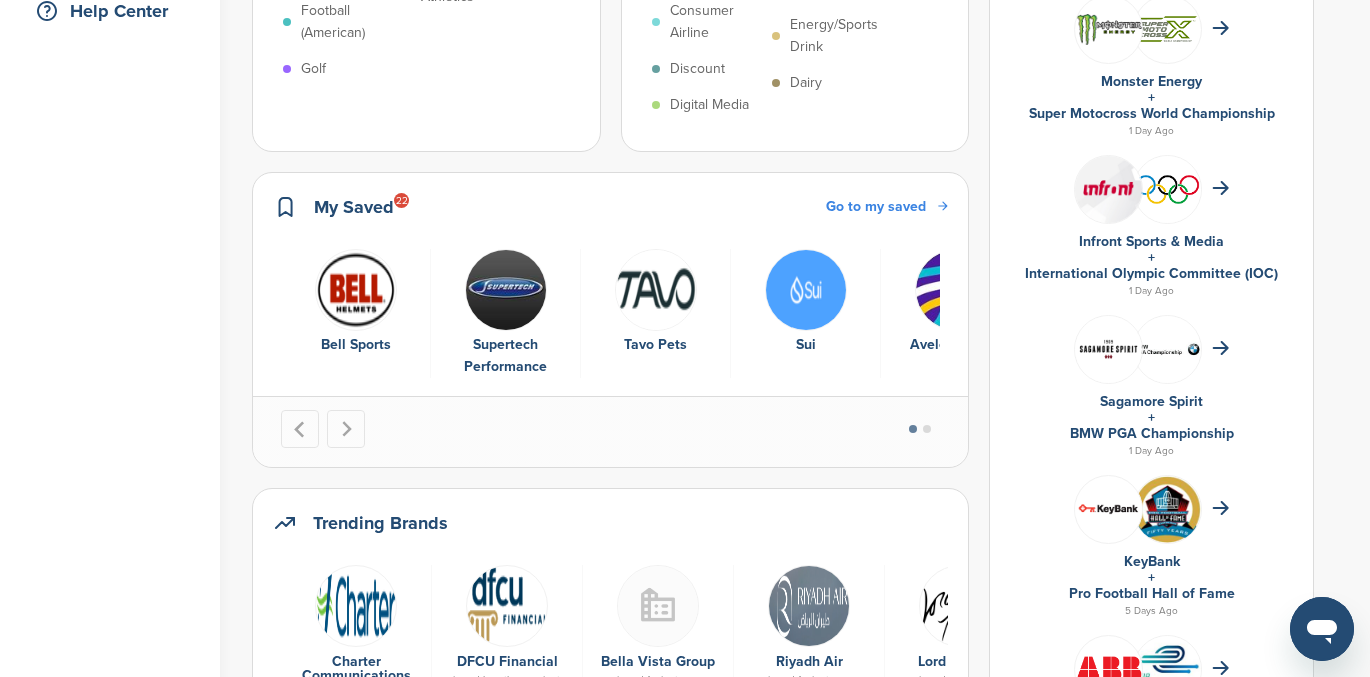 click on "Recently active property types
Animal Welfare Esports Team Basketball Cricket Football (American) Golf Soccer Wrestling Olympics Collegiate Athletics
Recently active sponsor industries
Booking & Planning Services Car Rental Consumer Airline Discount Digital Media Television Alcohol - Beer Alcohol - Liquor  Energy/Sports Drink Dairy
My Saved
22
Go to my saved
Bell Sports
Supertech Performance
Tavo Pets
Sui
Avelo Airlines
Avelo Airlines
Trending Brands
Charter Communications
viewed less than a minute ago
DFCU Financial
viewed less than a minute ago
Bella Vista Group
viewed 1 minute ago
Riyadh Air
viewed 1 minute ago
Lord & Taylor" at bounding box center [795, 609] 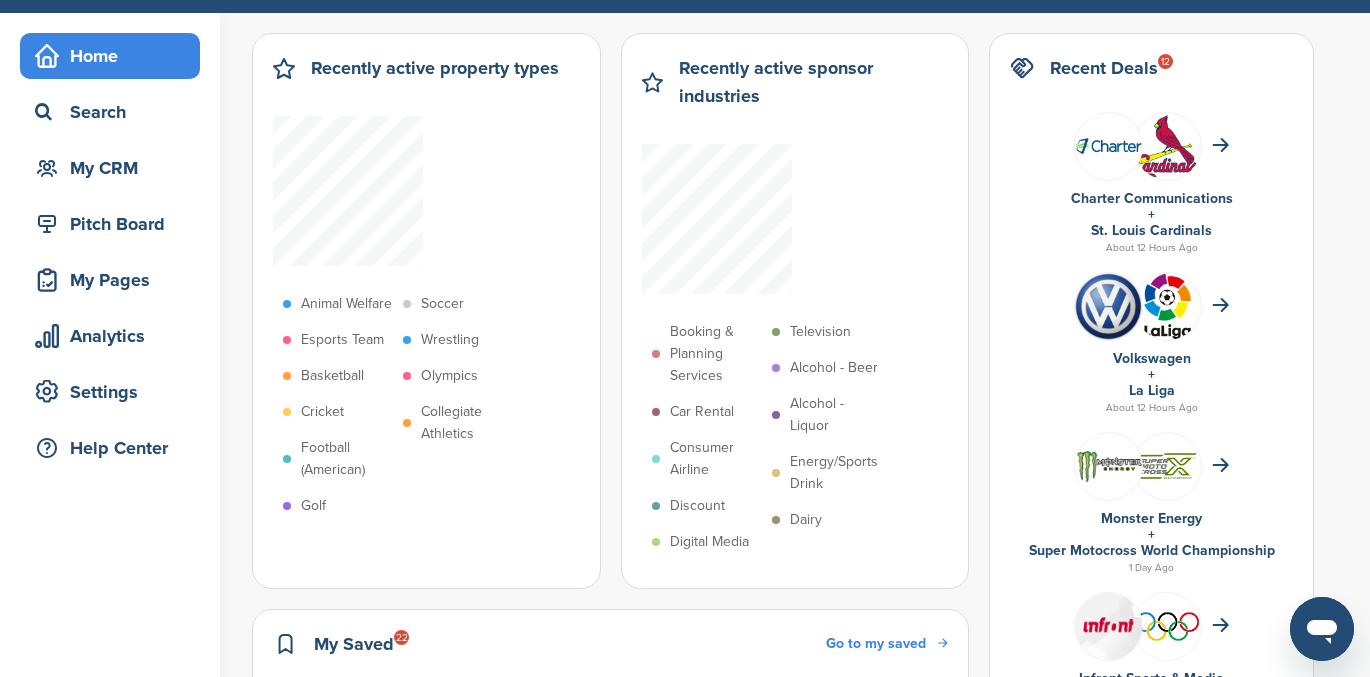 scroll, scrollTop: 18, scrollLeft: 0, axis: vertical 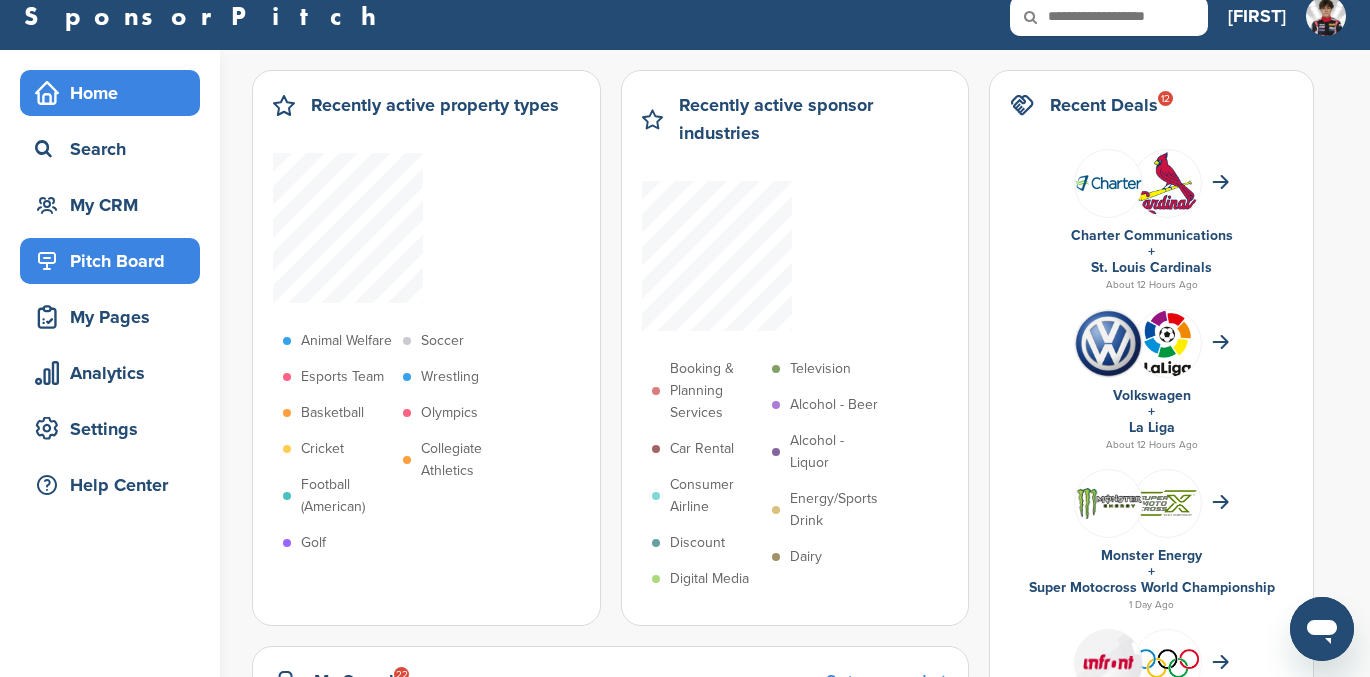click on "Pitch Board" at bounding box center [115, 261] 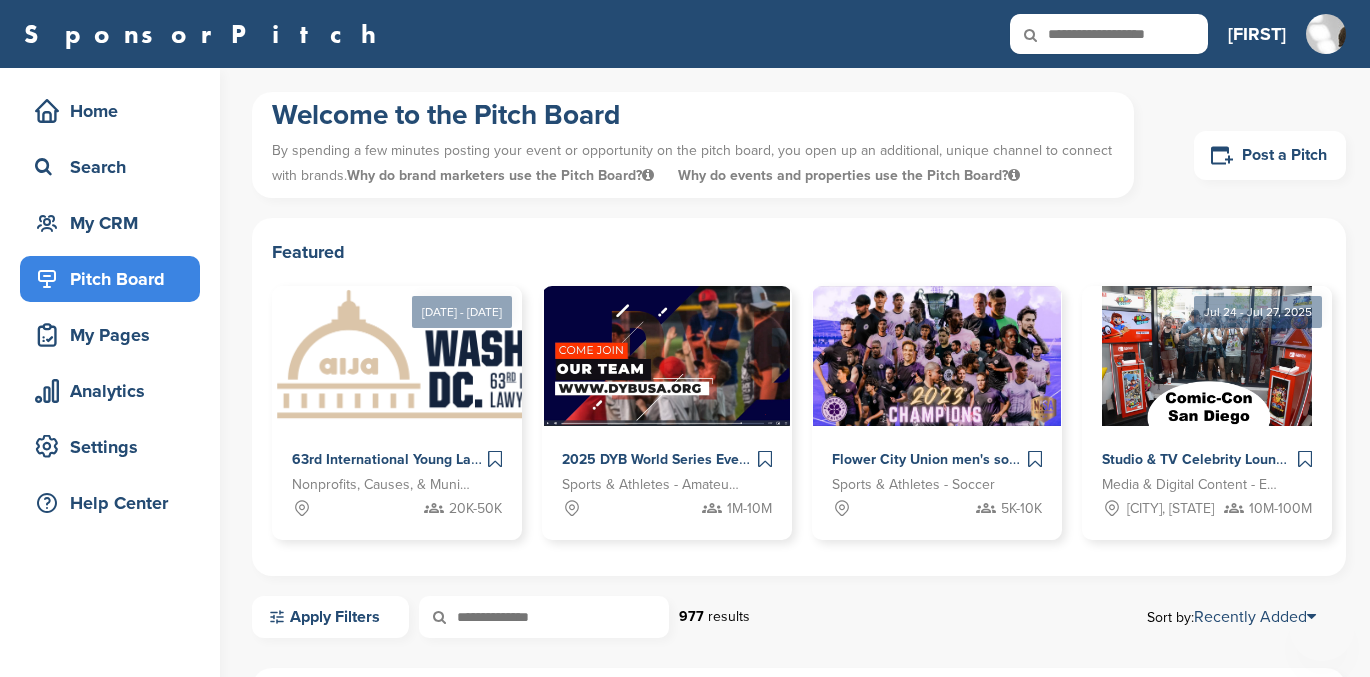 scroll, scrollTop: 0, scrollLeft: 0, axis: both 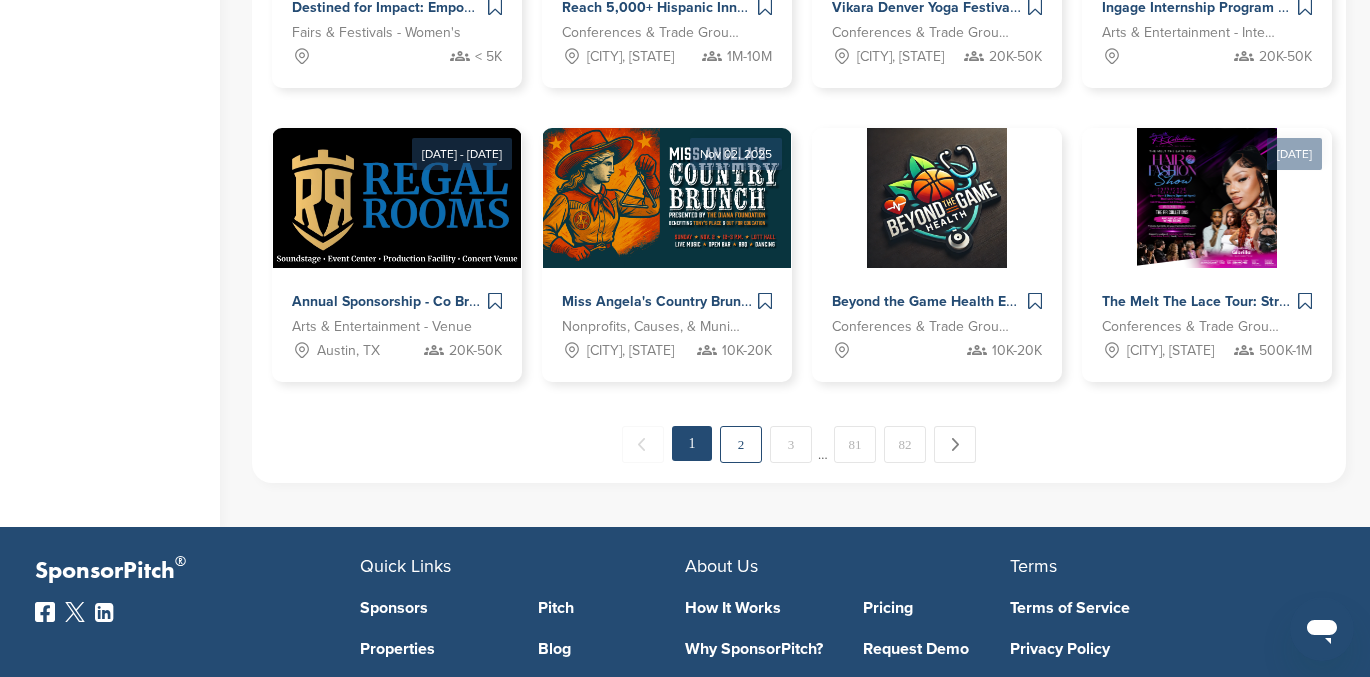 click on "2" at bounding box center (741, 444) 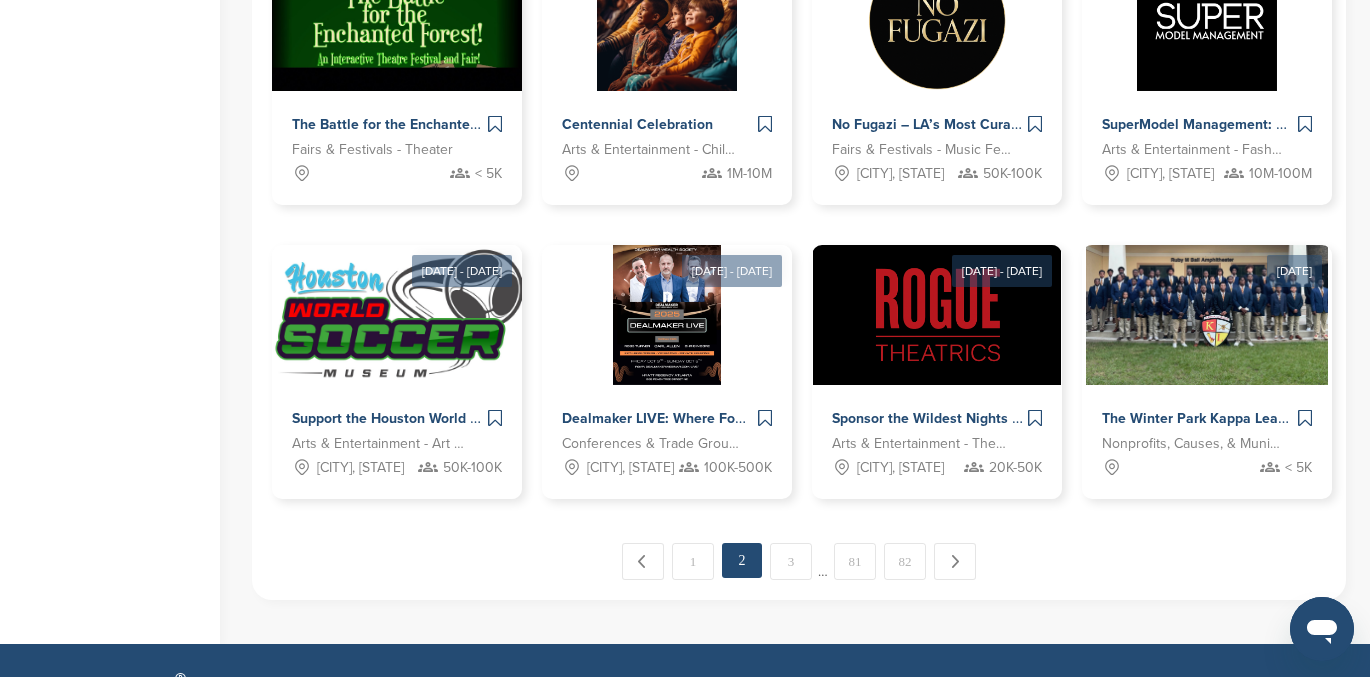 scroll, scrollTop: 1032, scrollLeft: 0, axis: vertical 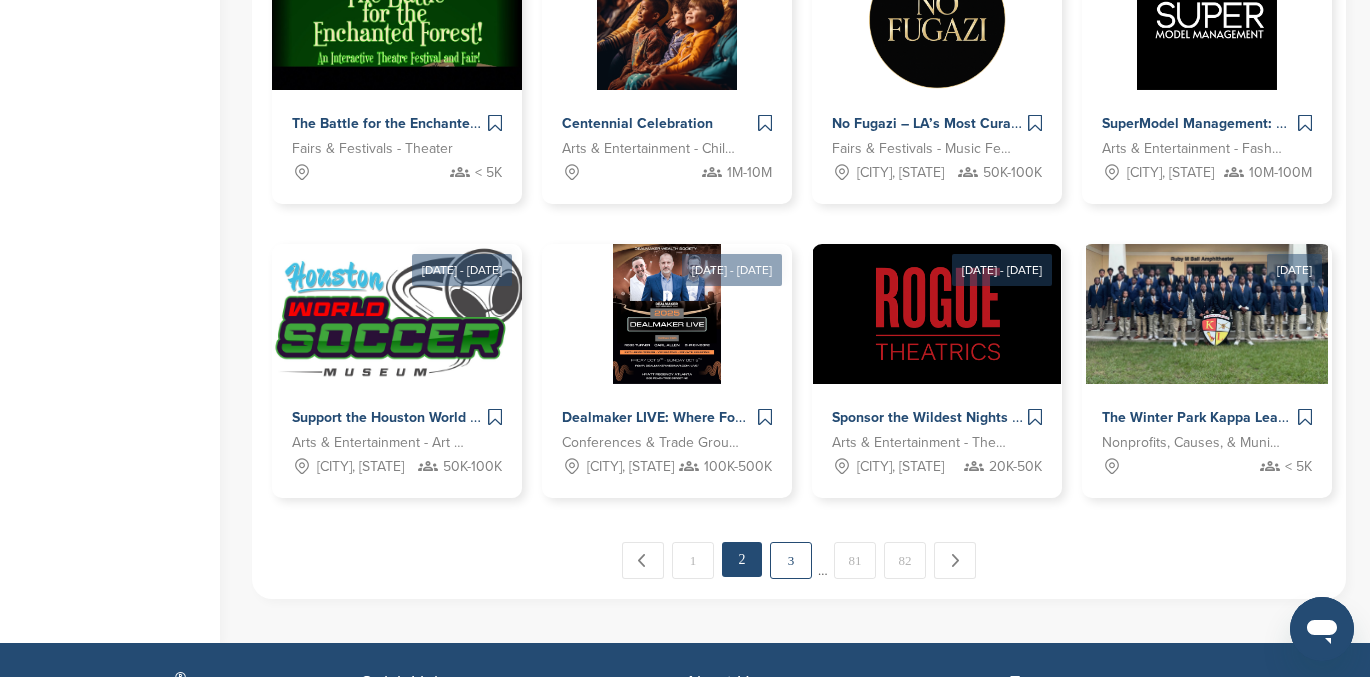 click on "3" at bounding box center [791, 560] 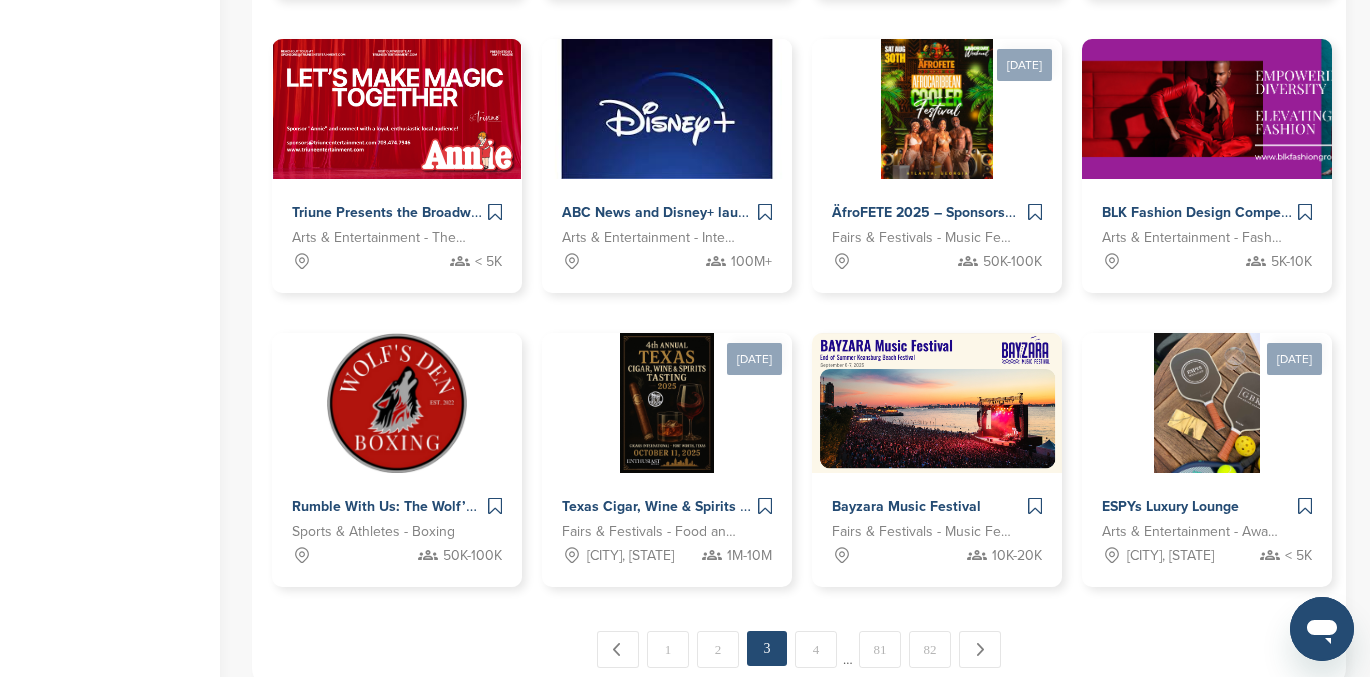 scroll, scrollTop: 1016, scrollLeft: 0, axis: vertical 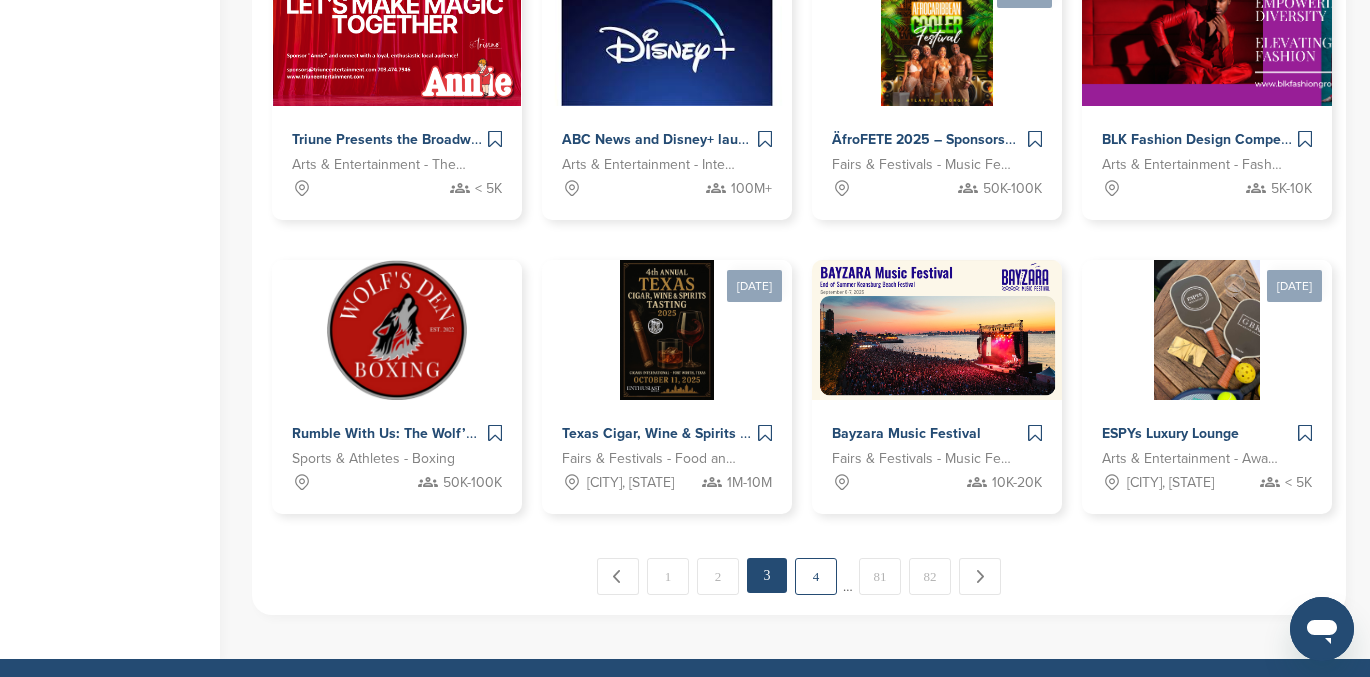 click on "4" at bounding box center [816, 576] 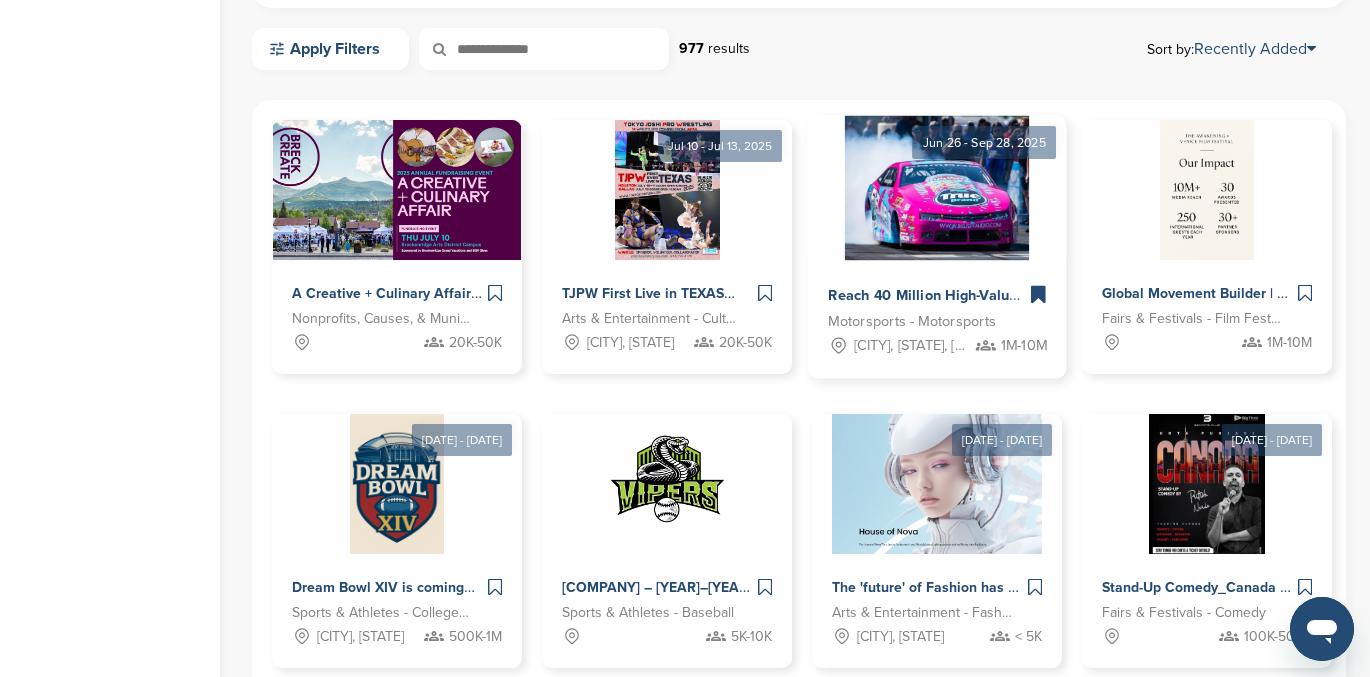 click at bounding box center (936, 188) 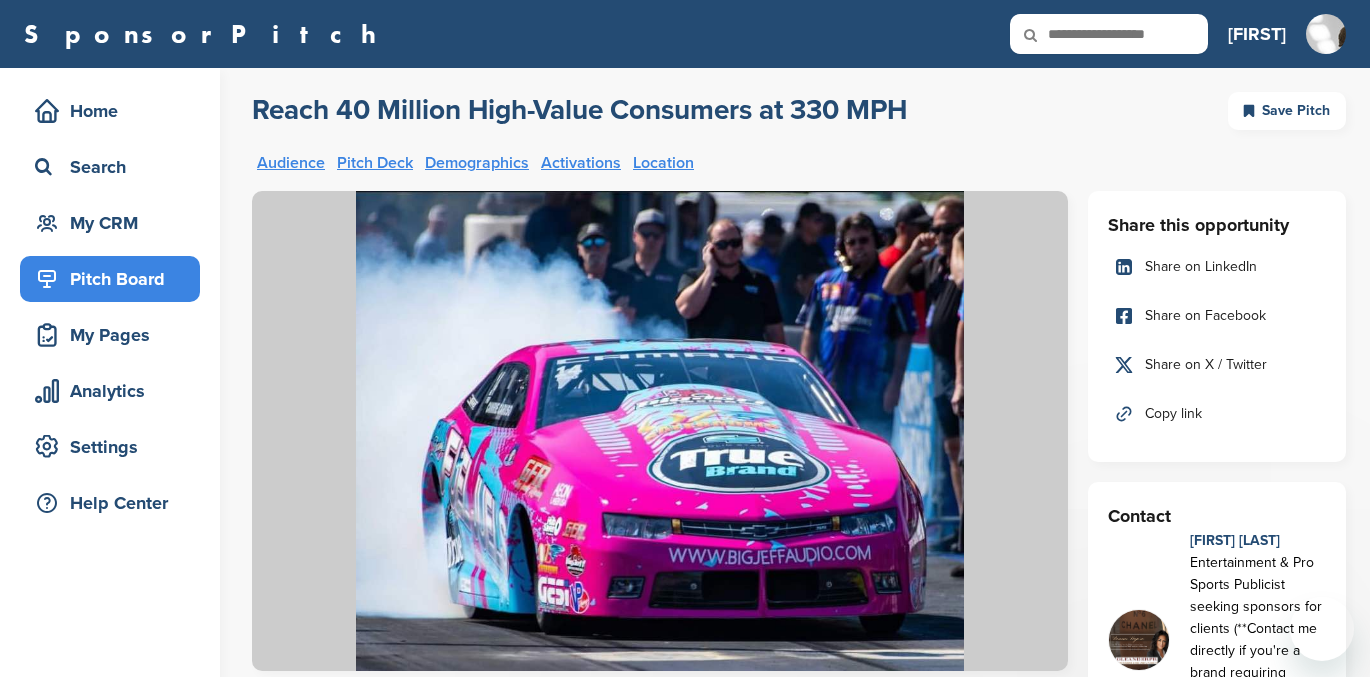 scroll, scrollTop: 0, scrollLeft: 0, axis: both 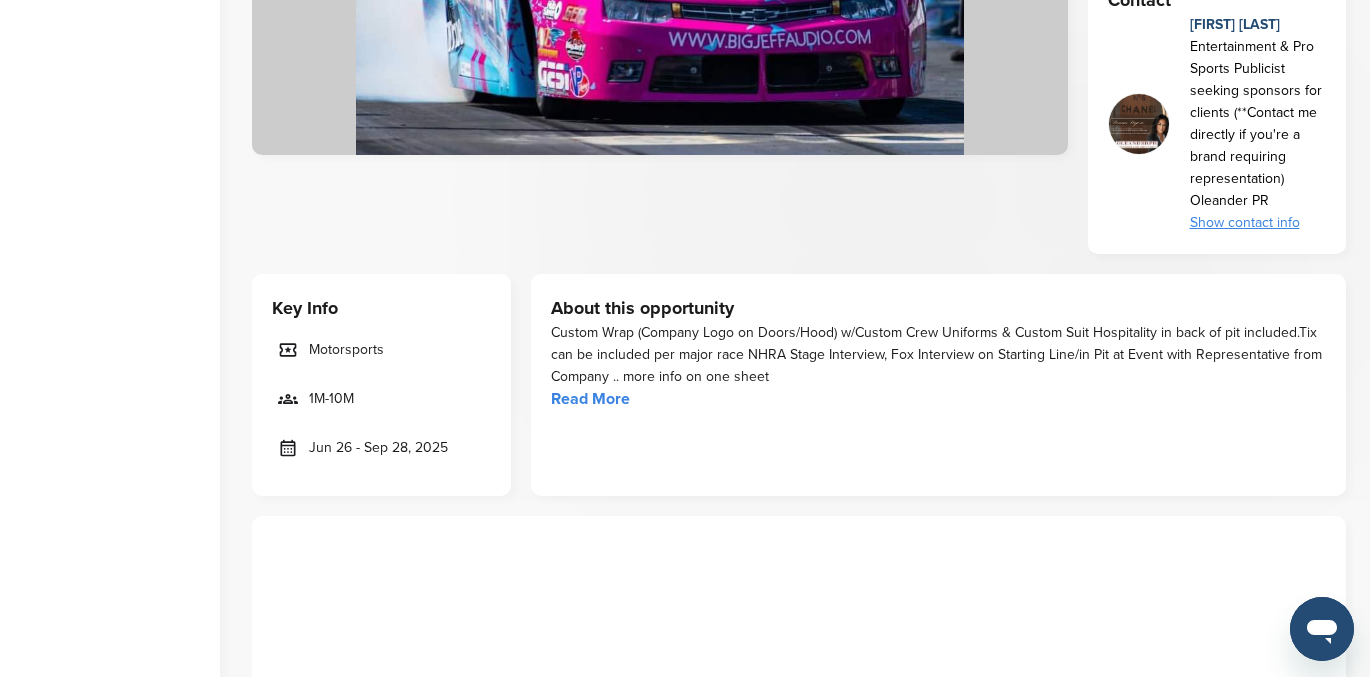 click on "Read More" at bounding box center (590, 399) 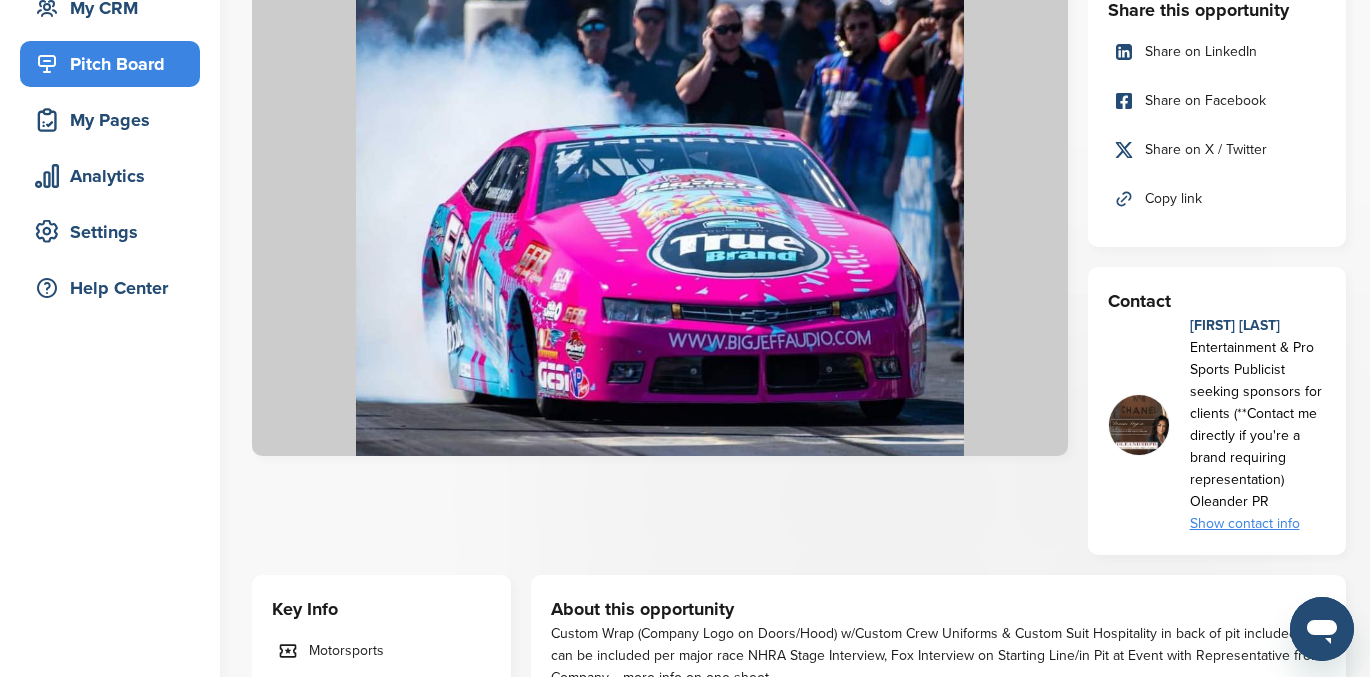 scroll, scrollTop: 214, scrollLeft: 0, axis: vertical 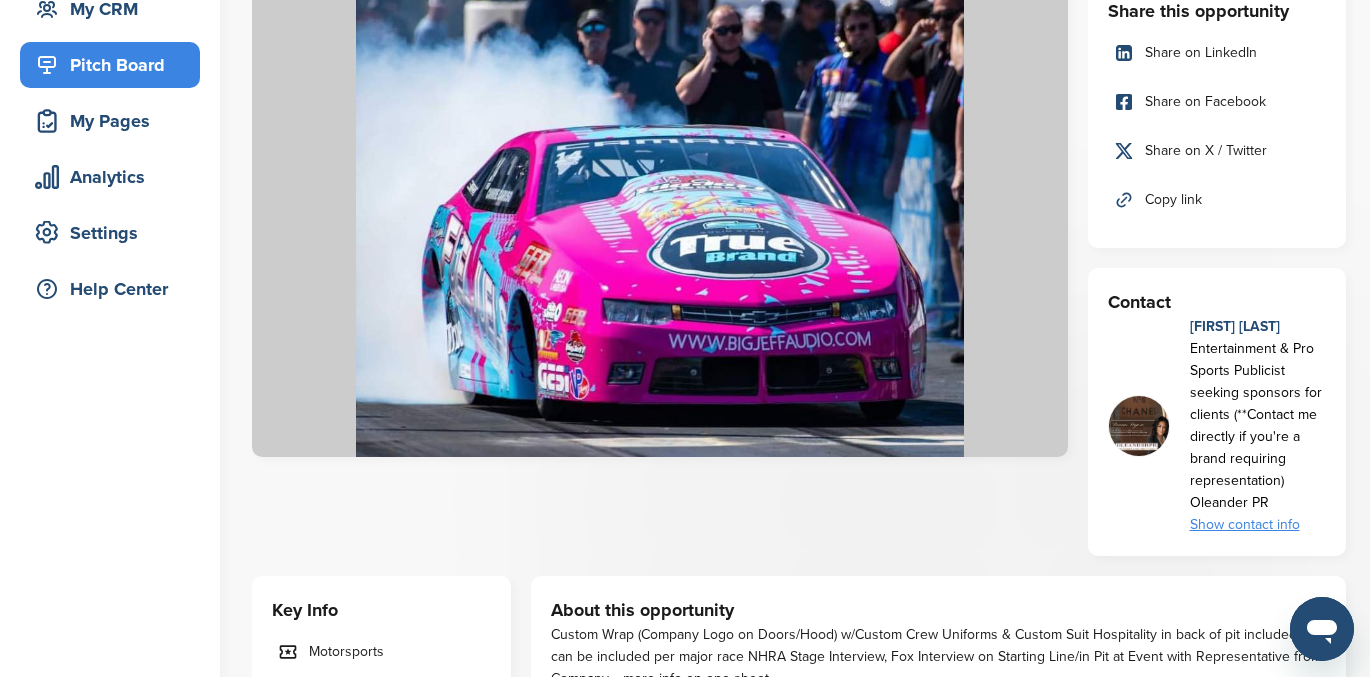 click on "Show contact info" at bounding box center [1258, 525] 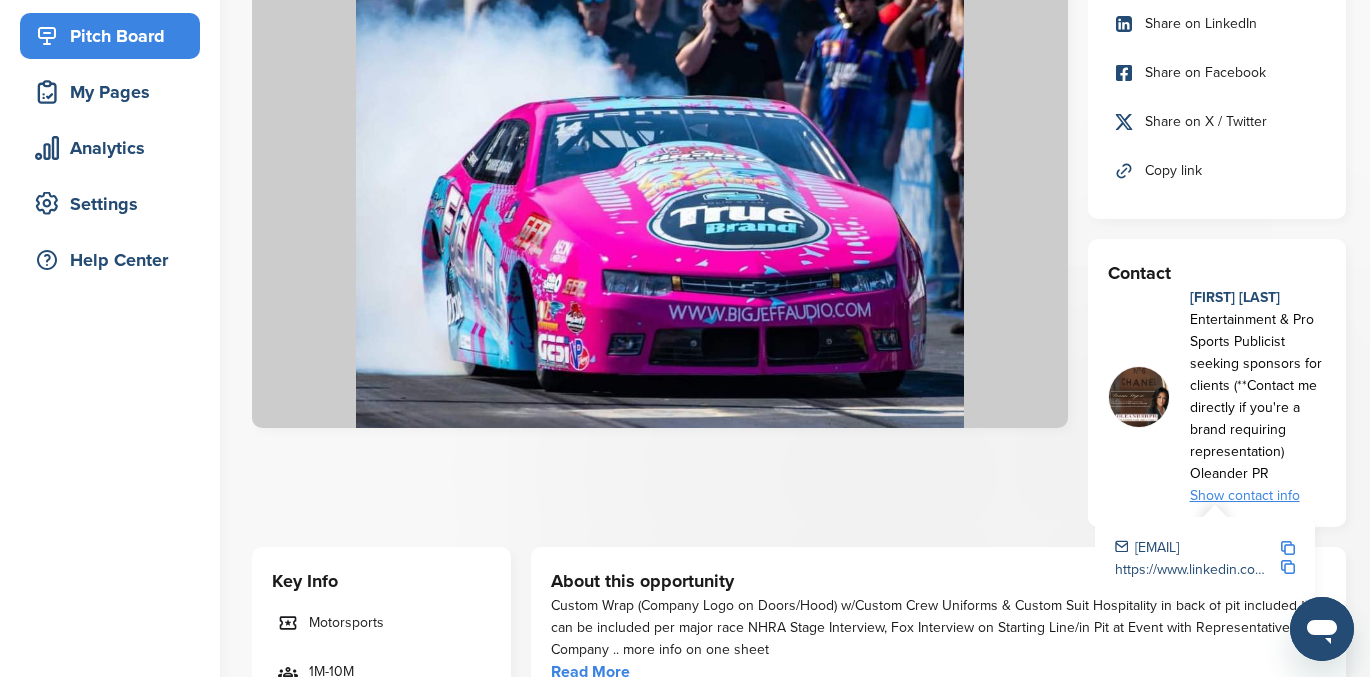 scroll, scrollTop: 248, scrollLeft: 0, axis: vertical 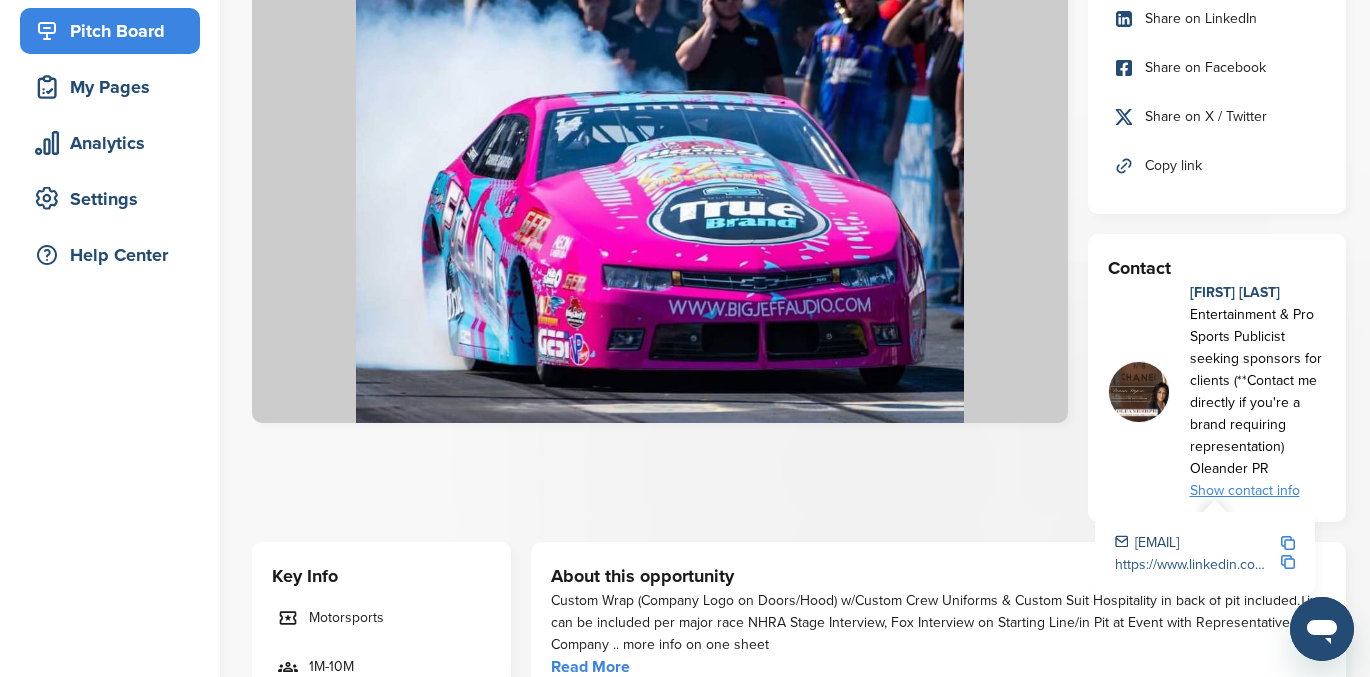 click on "https://www.linkedin.com/in/donnasegurapr/" at bounding box center [1249, 564] 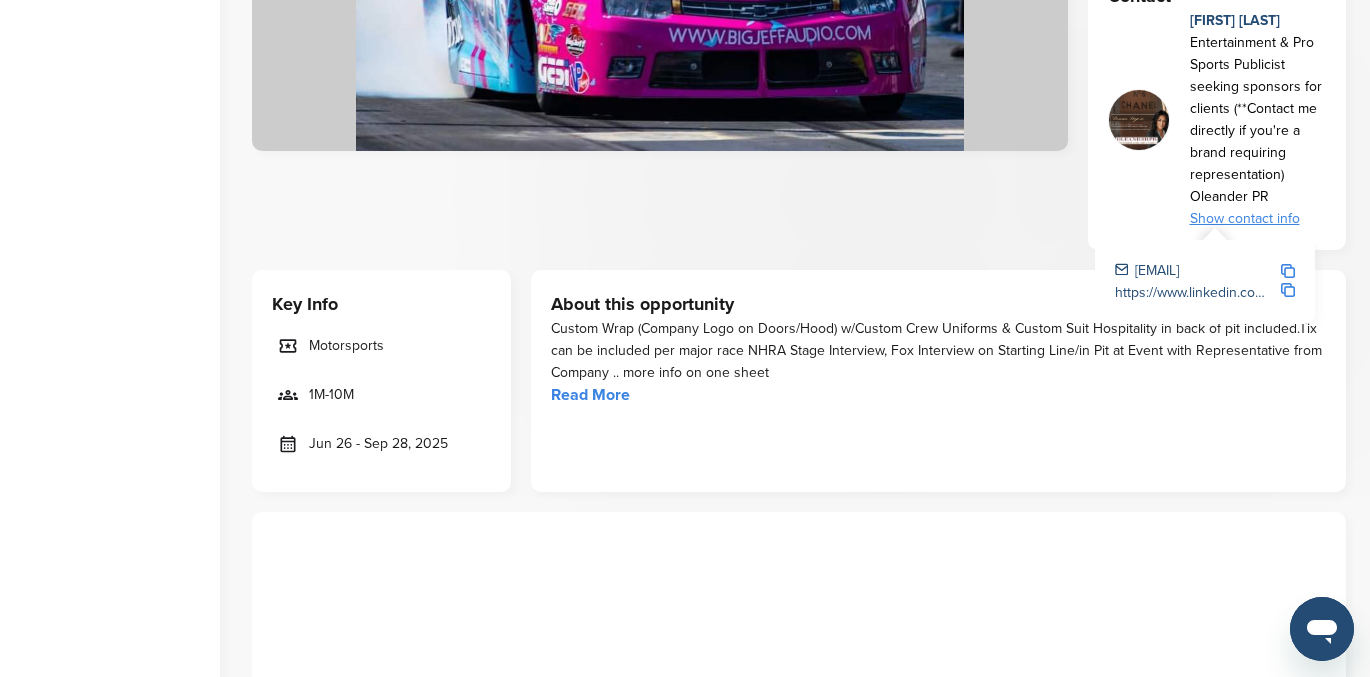 scroll, scrollTop: 523, scrollLeft: 0, axis: vertical 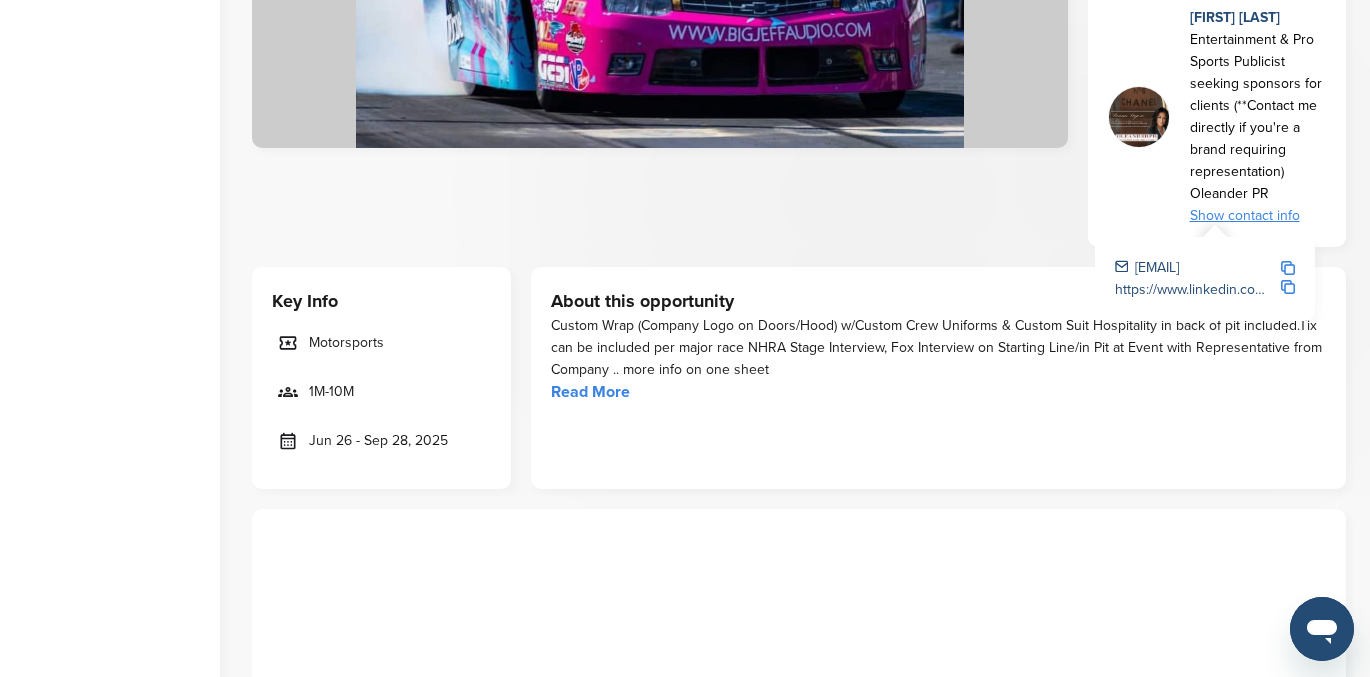 click on "Read More" at bounding box center (590, 392) 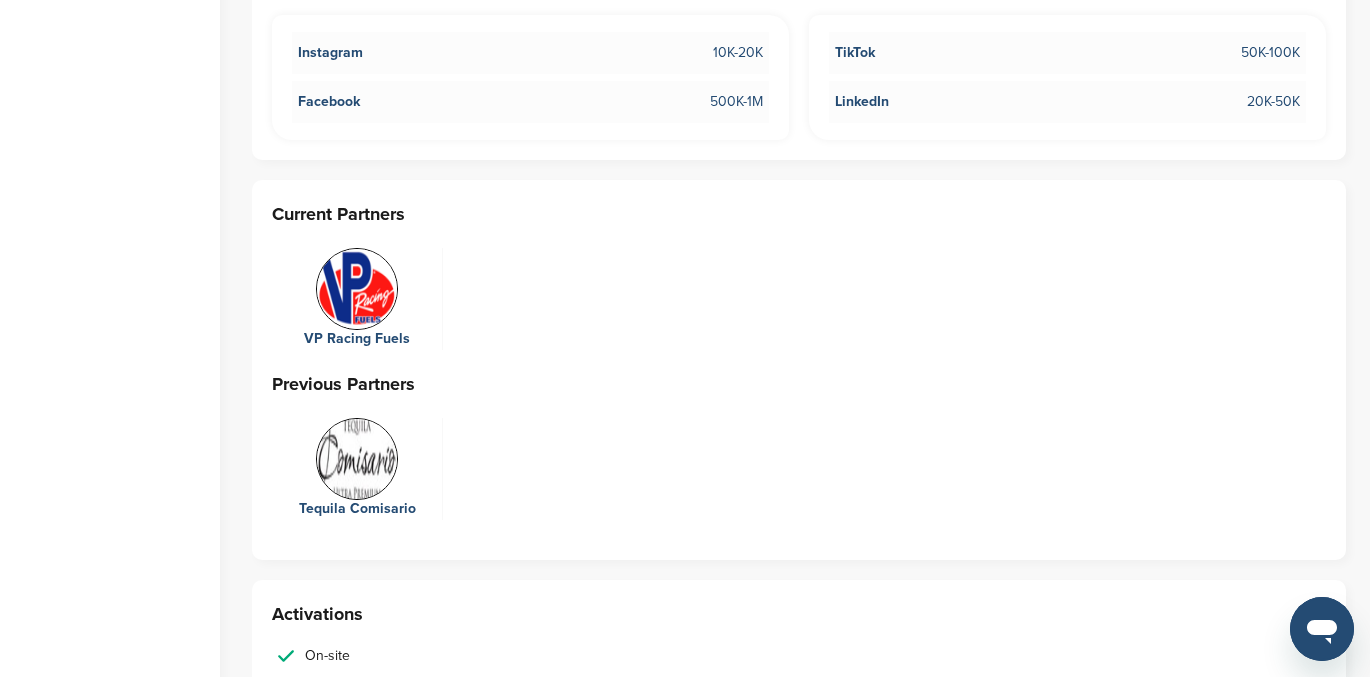 scroll, scrollTop: 4529, scrollLeft: 0, axis: vertical 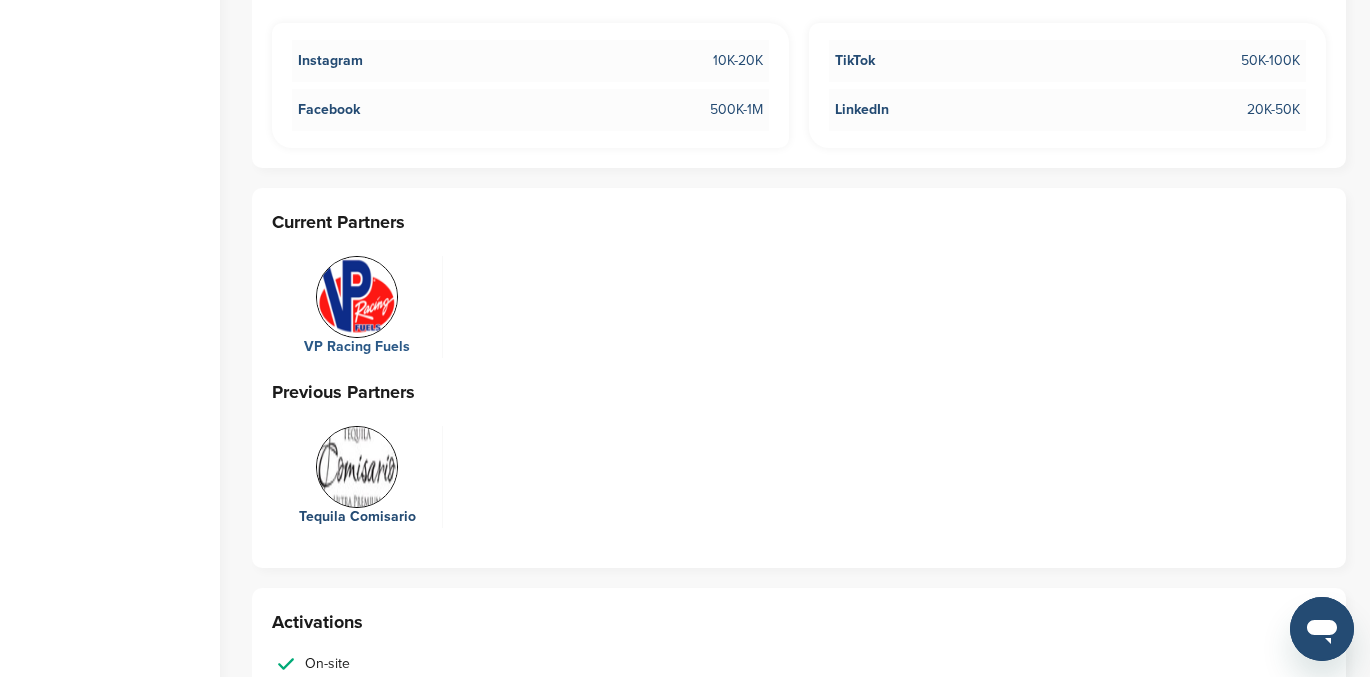 click on "VP Racing Fuels" at bounding box center (357, 347) 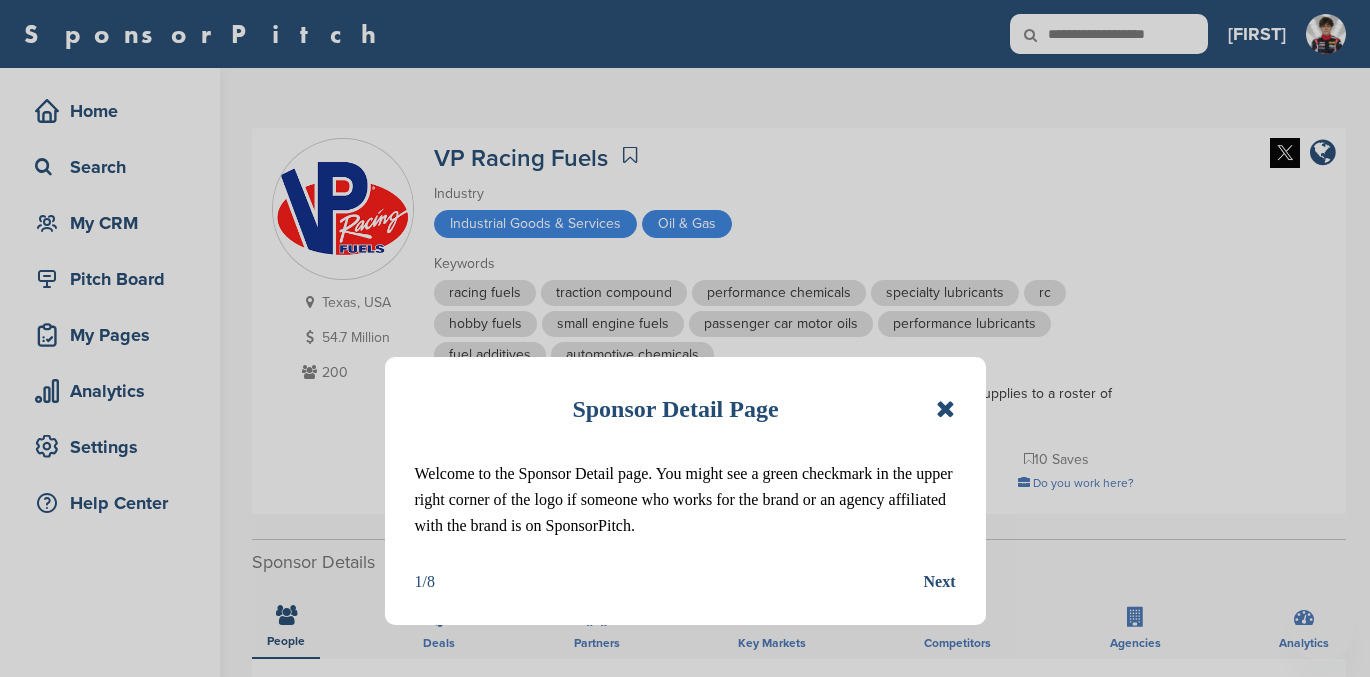 scroll, scrollTop: 0, scrollLeft: 0, axis: both 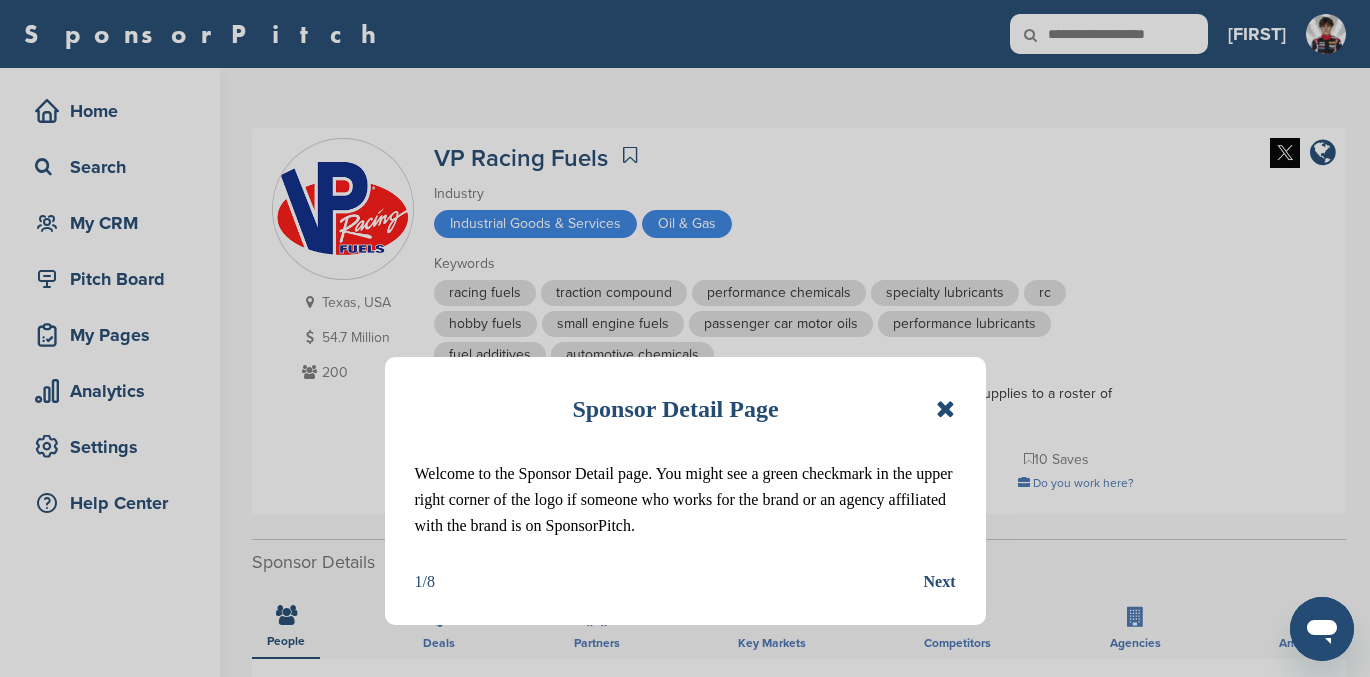 click at bounding box center [945, 409] 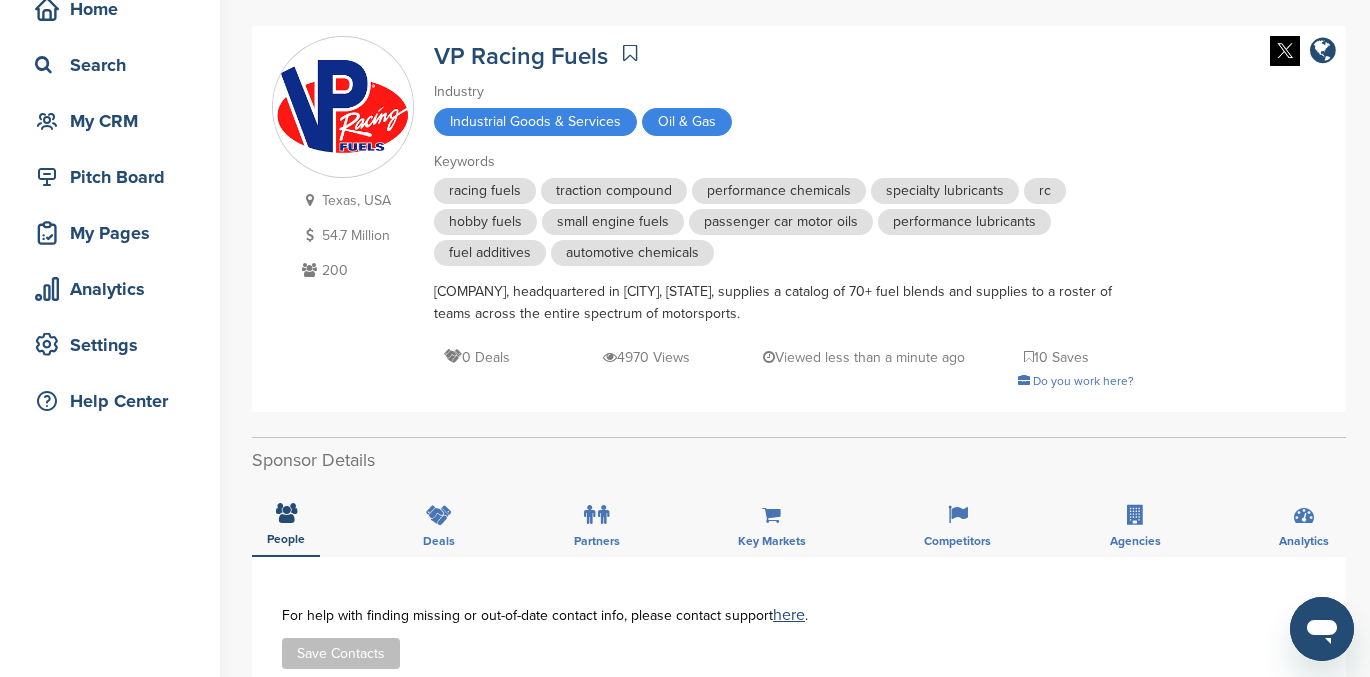 scroll, scrollTop: 100, scrollLeft: 0, axis: vertical 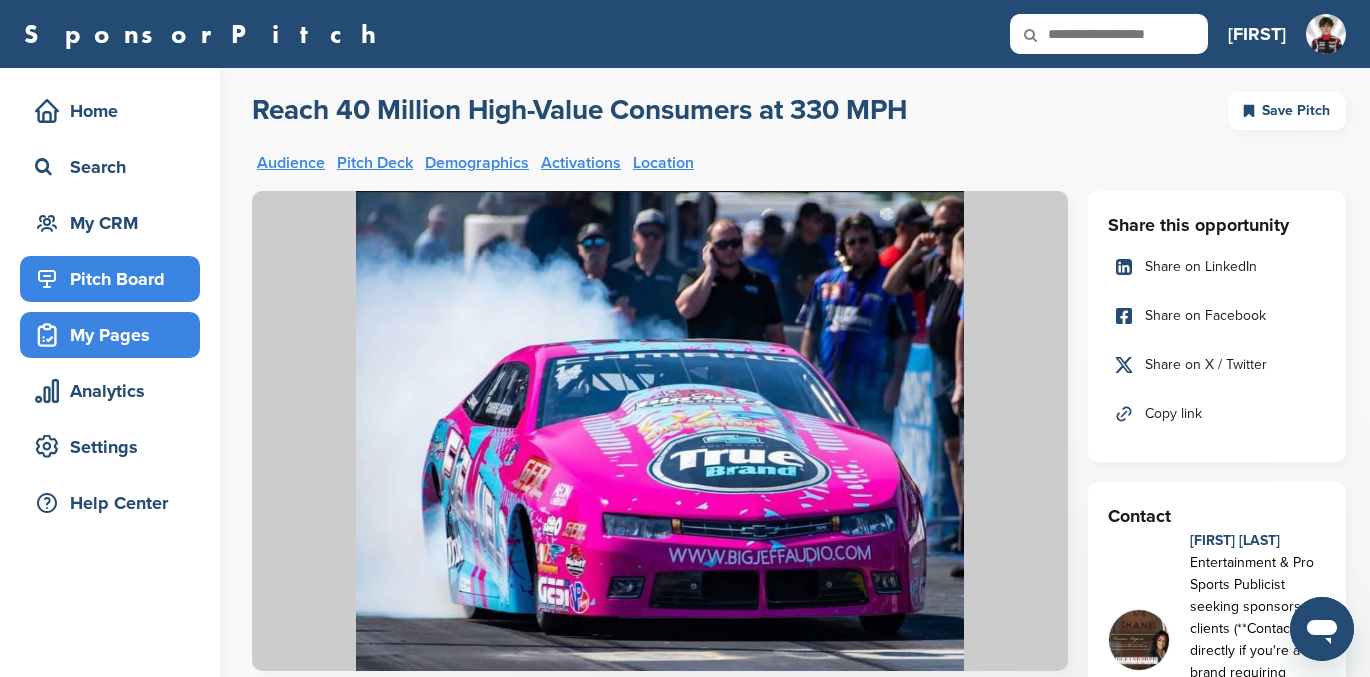 click on "My Pages" at bounding box center [115, 335] 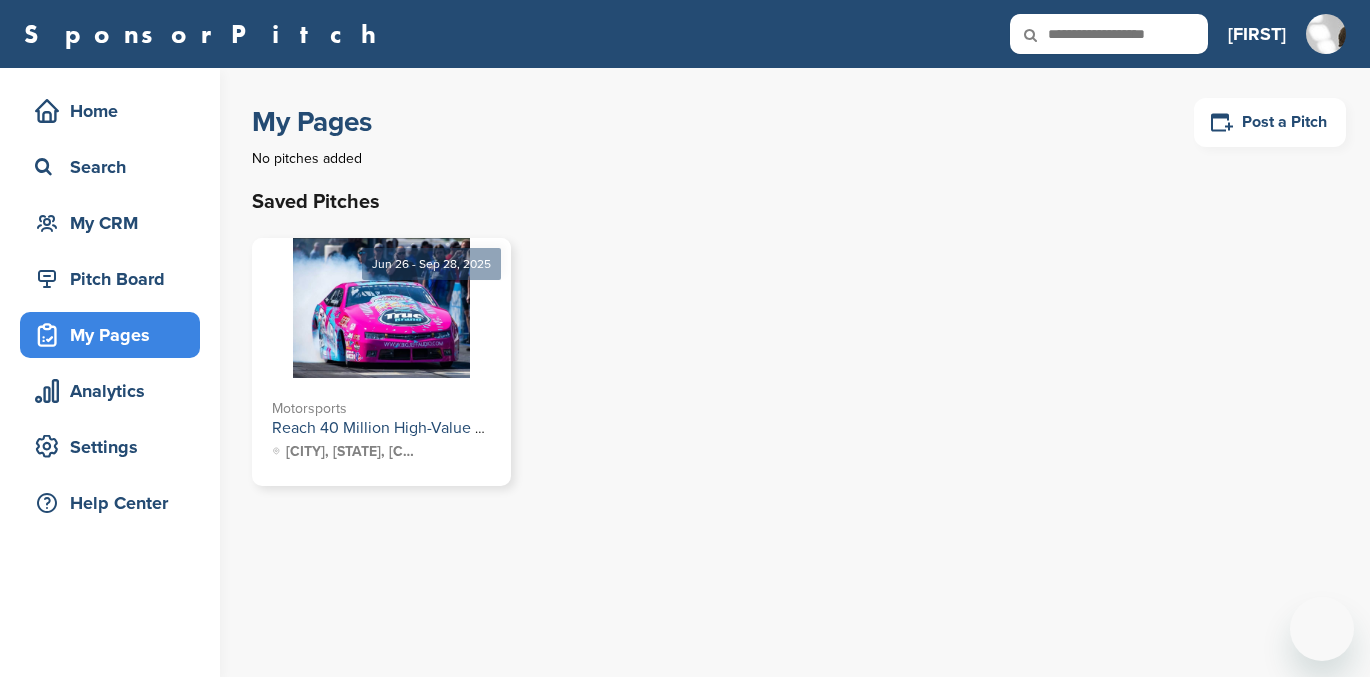 scroll, scrollTop: 0, scrollLeft: 0, axis: both 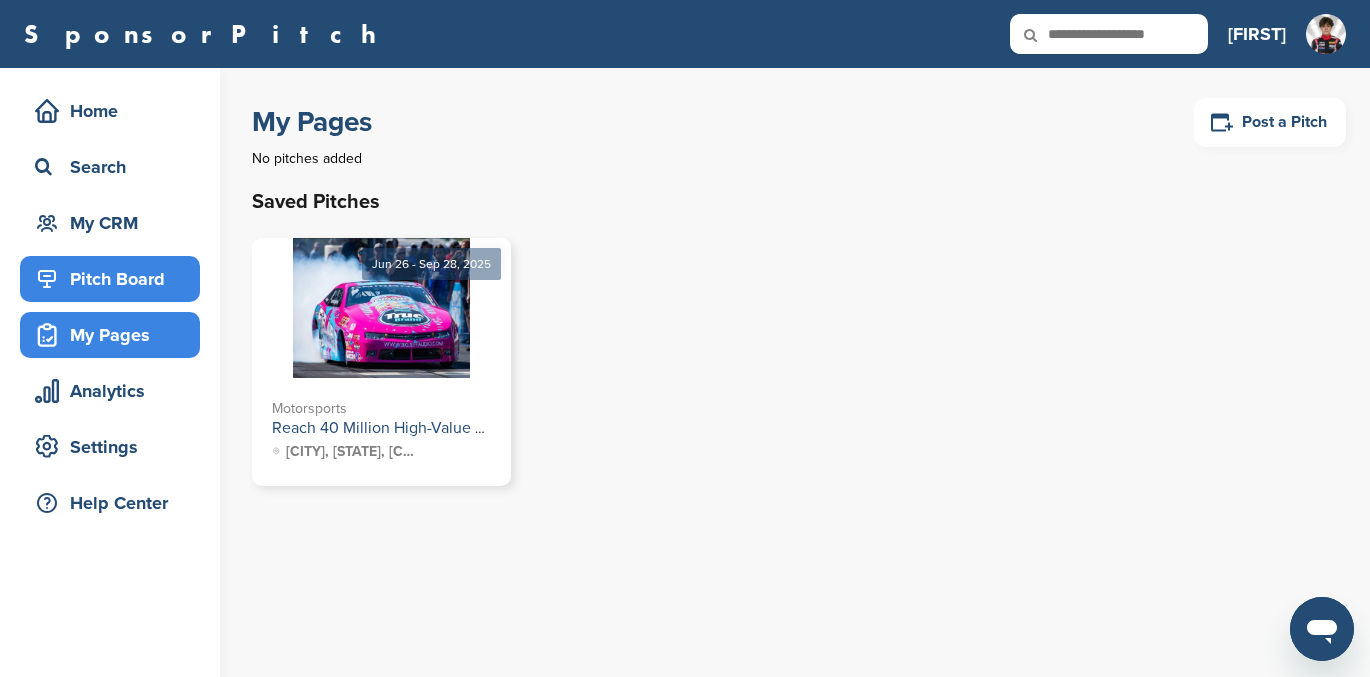 click on "Pitch Board" at bounding box center (115, 279) 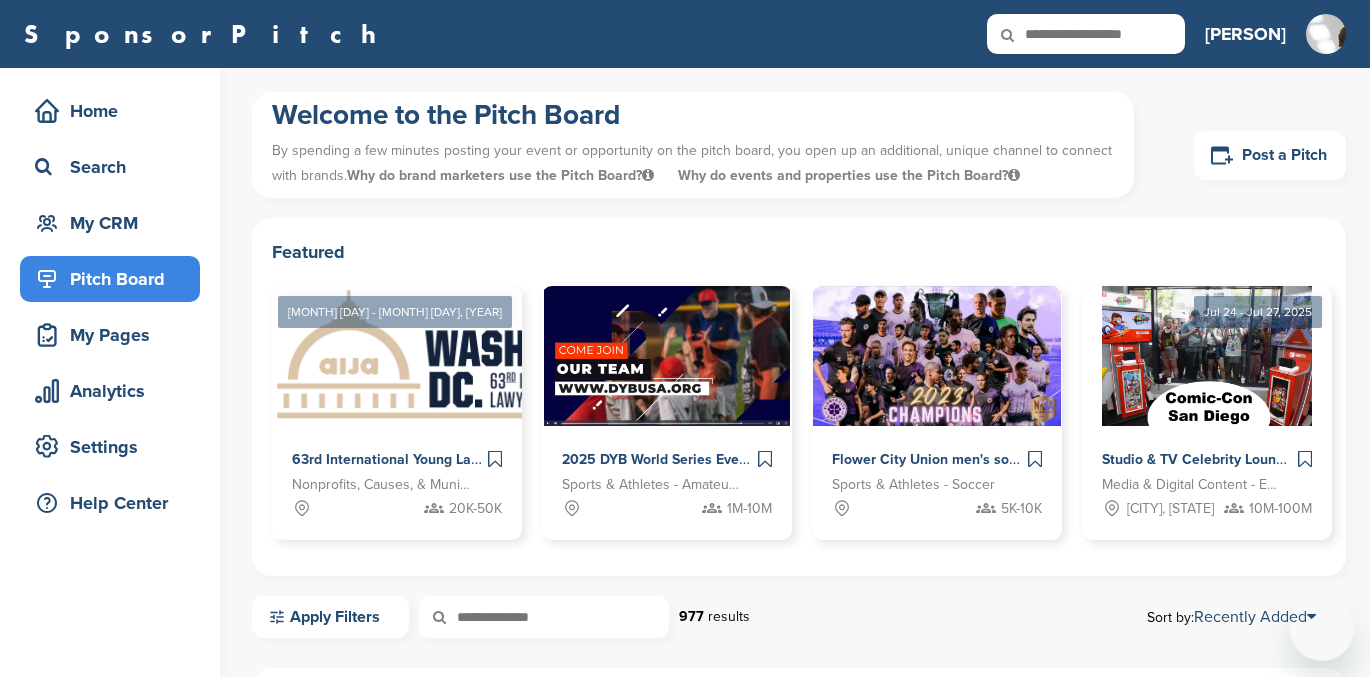 scroll, scrollTop: 0, scrollLeft: 0, axis: both 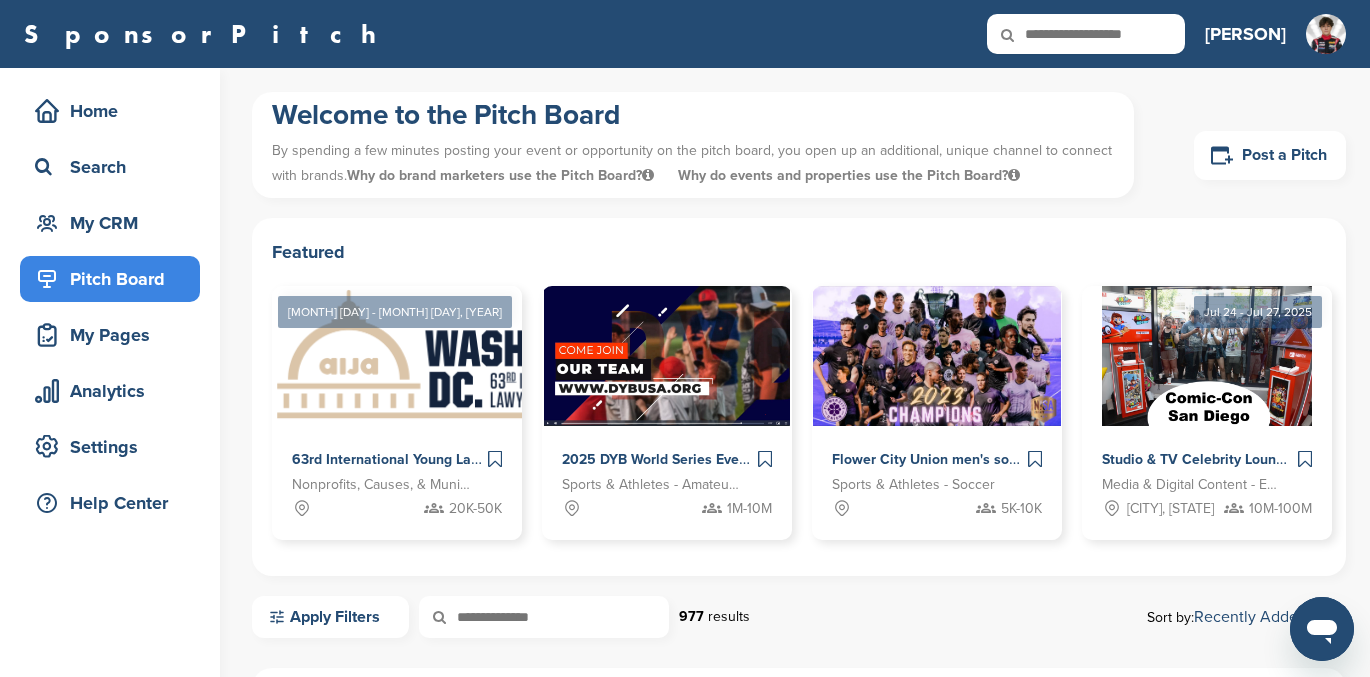 click on "Welcome to the Pitch Board
By spending a few minutes posting your event or opportunity on the pitch board, you open up an additional, unique channel to connect with brands.
Why do brand marketers use the Pitch Board?
It can be overwhelming to receive anywhere between dozens and thousands of inbound sponsorship requests and proposals. SponsorPitch Pitch Board enables Brands to set campaigns and only get emailed when a pitch is added that fits their criteria. For free.
Why do events and properties use the Pitch Board?
Post a Pitch" at bounding box center (799, 155) 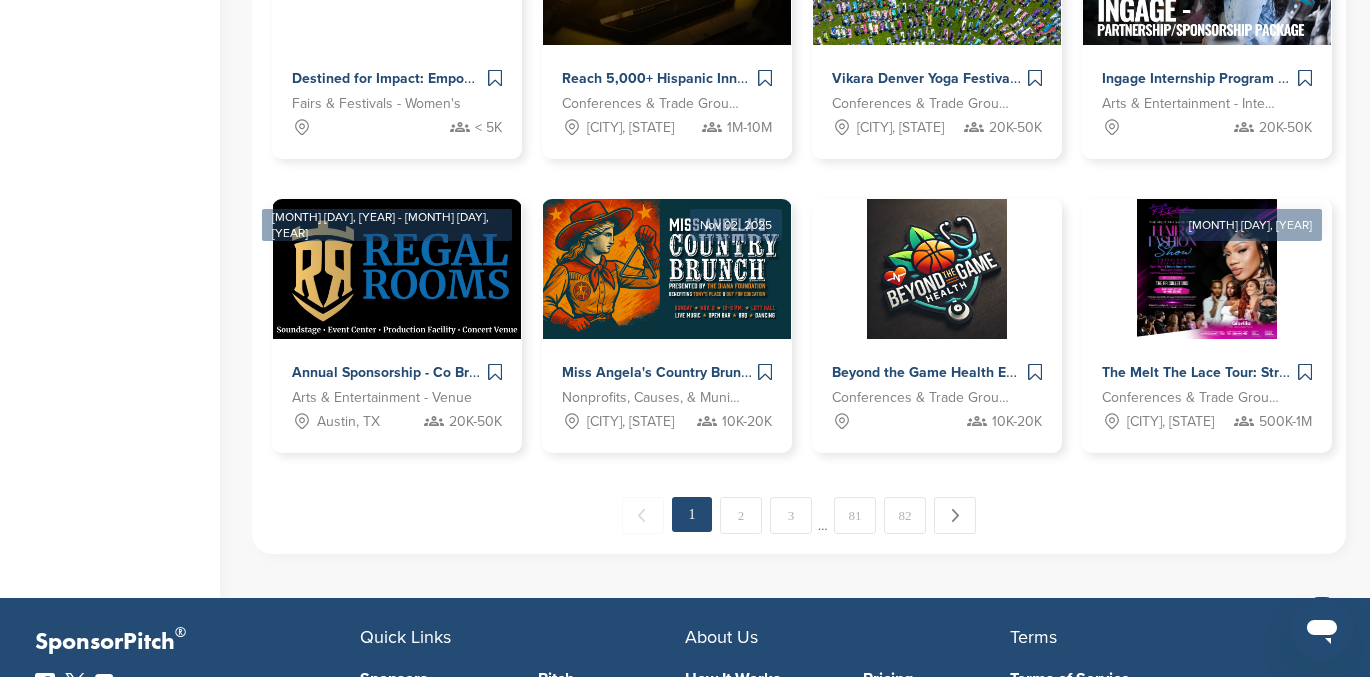 scroll, scrollTop: 1075, scrollLeft: 0, axis: vertical 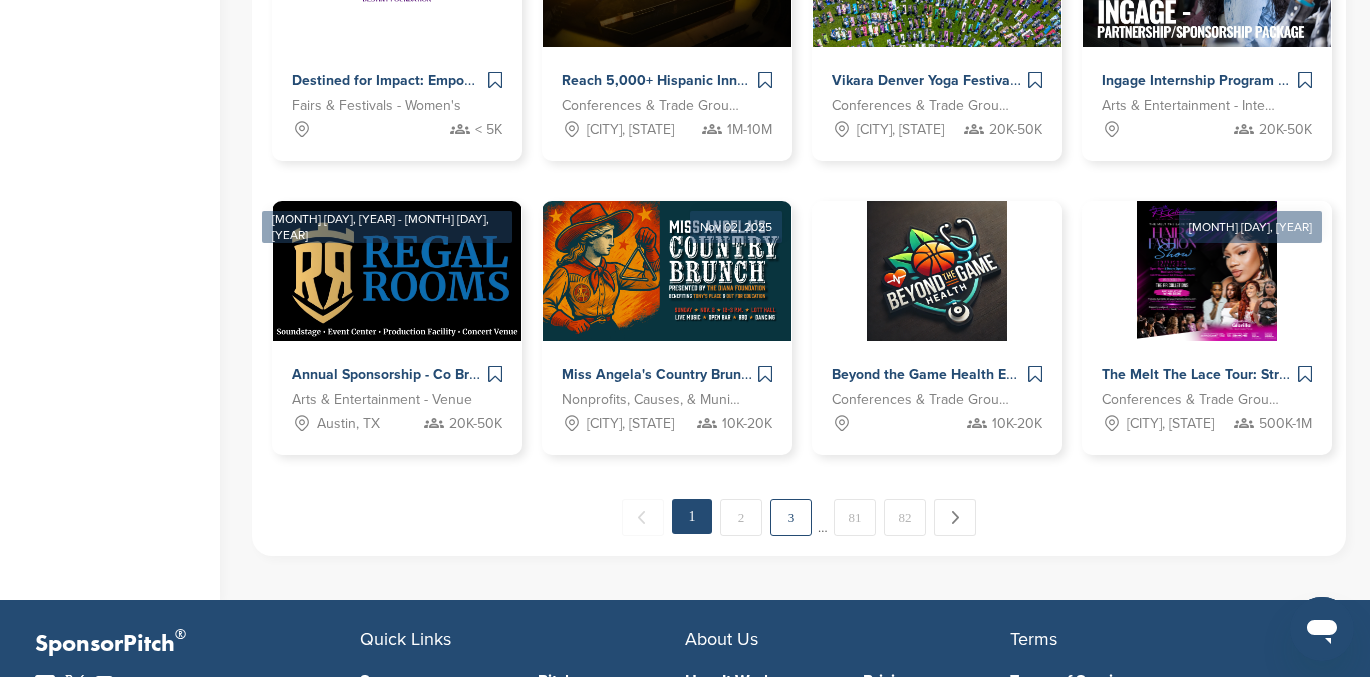 click on "3" at bounding box center (791, 517) 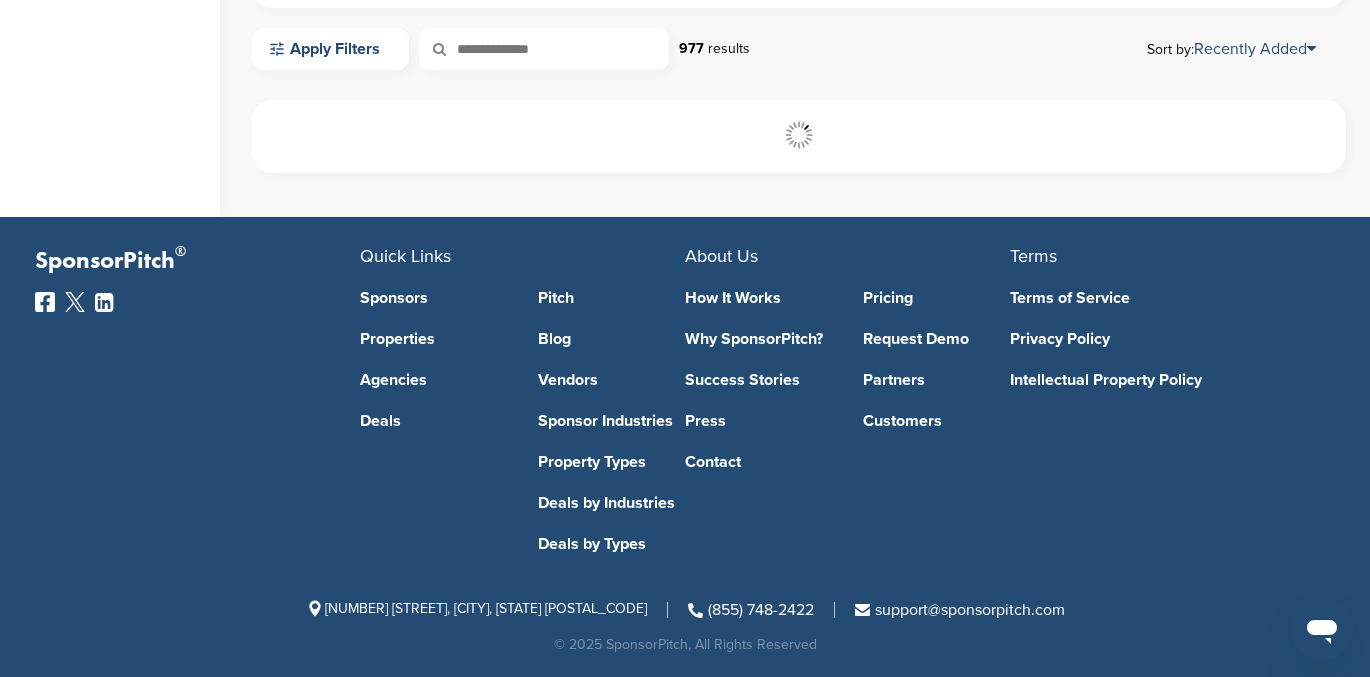 scroll, scrollTop: 568, scrollLeft: 0, axis: vertical 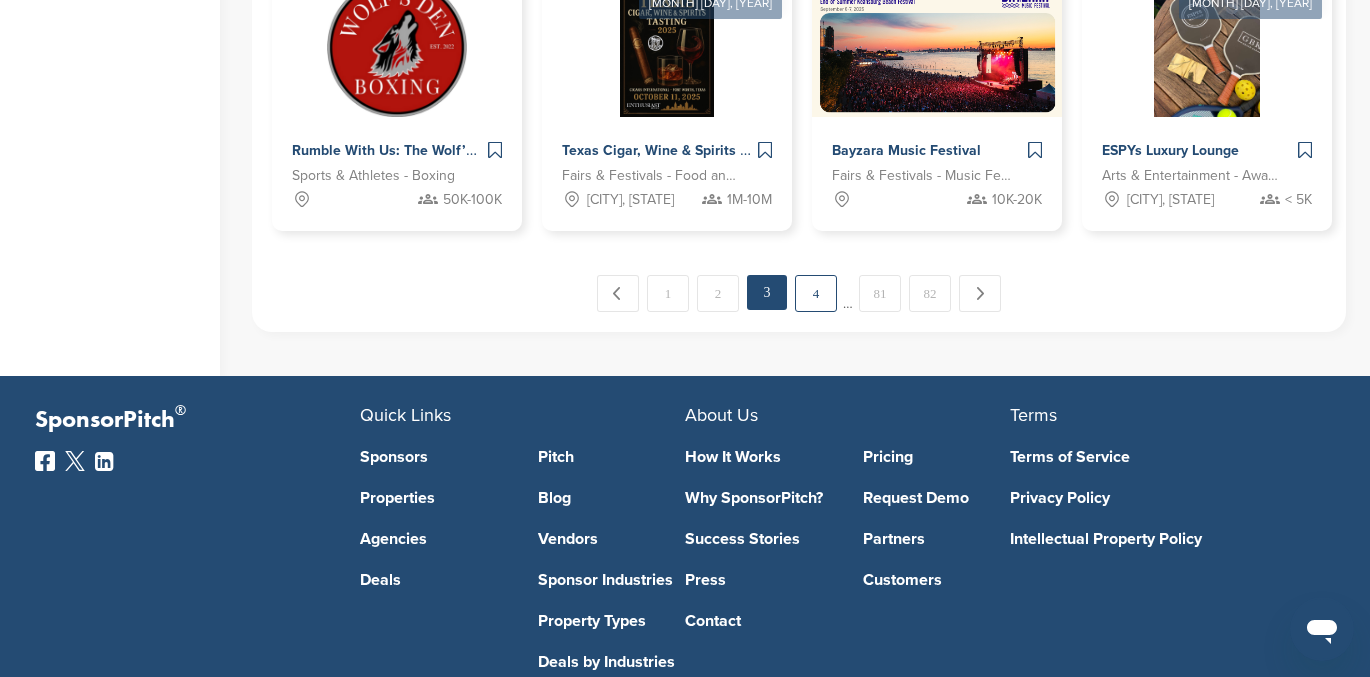 click on "4" at bounding box center [816, 293] 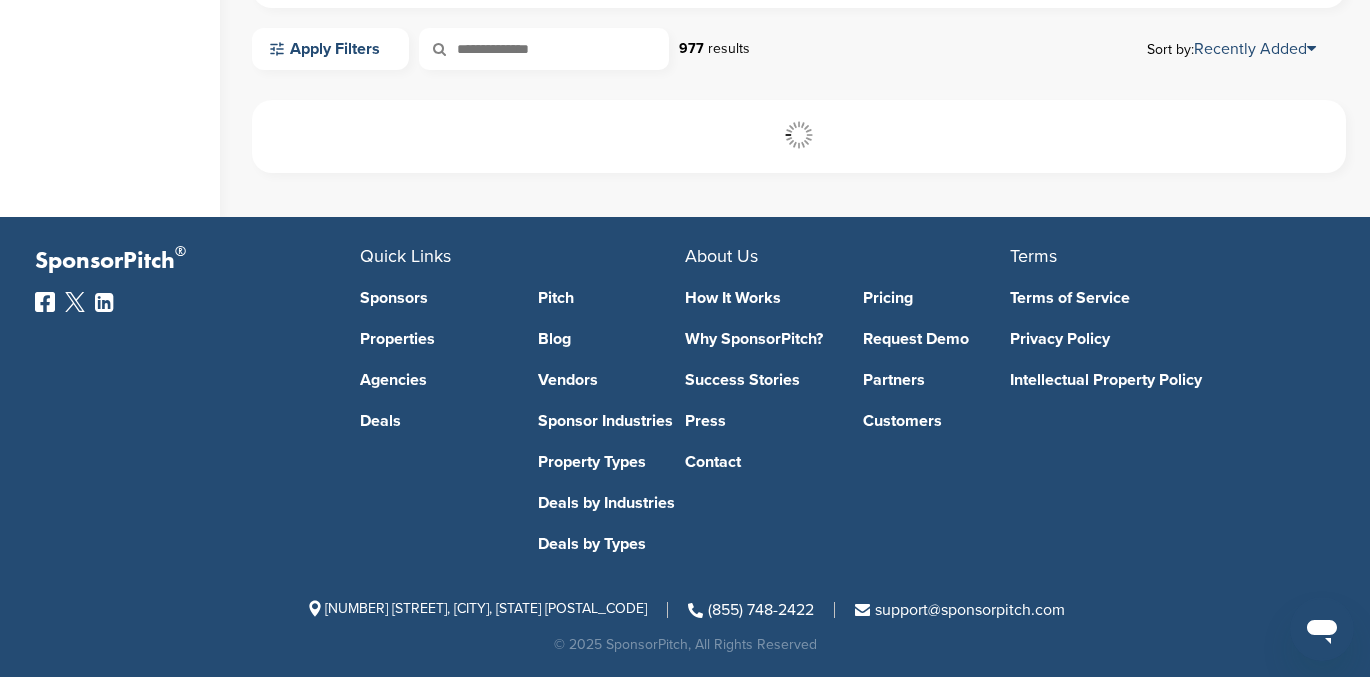 scroll, scrollTop: 568, scrollLeft: 0, axis: vertical 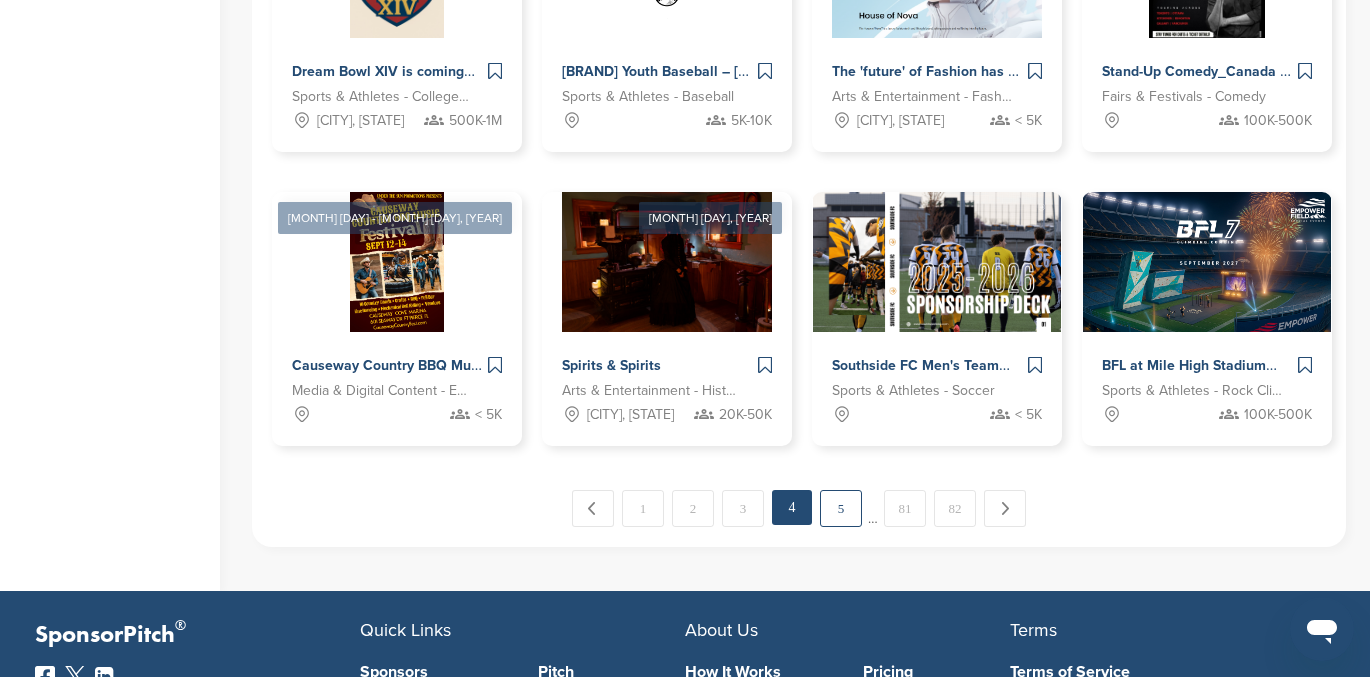 click on "5" at bounding box center (841, 508) 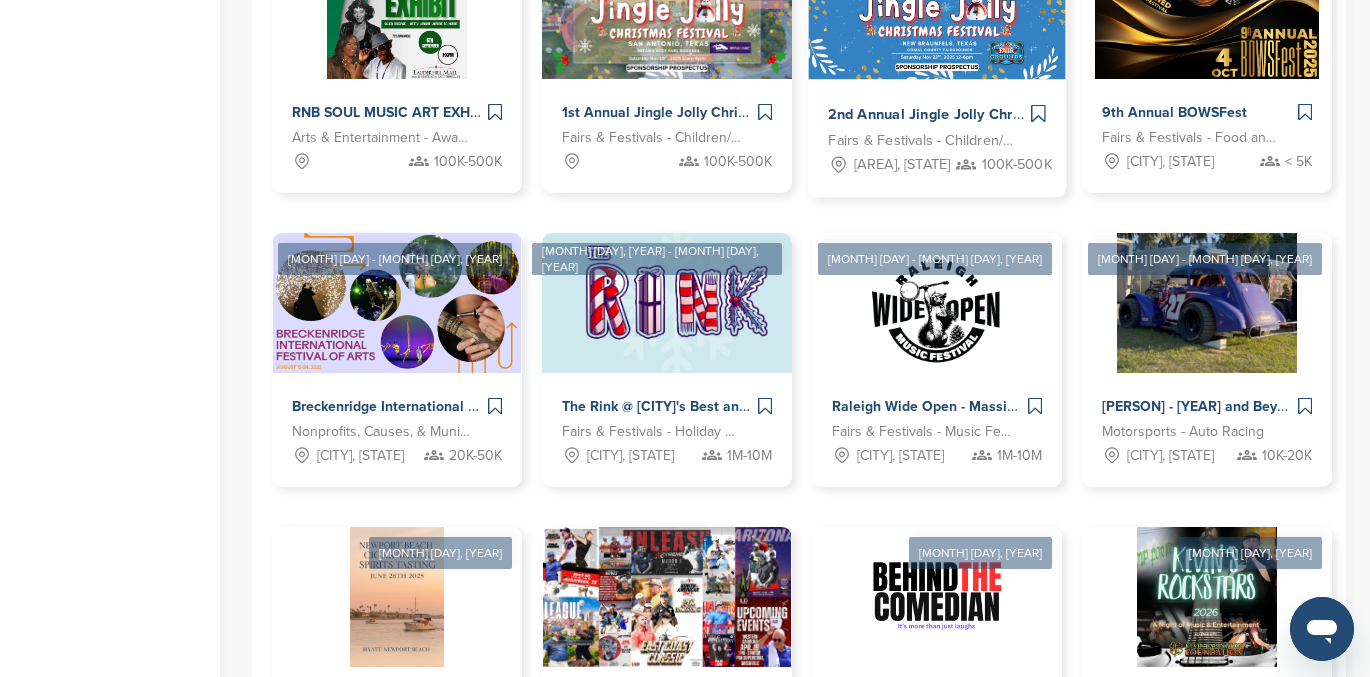 scroll, scrollTop: 747, scrollLeft: 0, axis: vertical 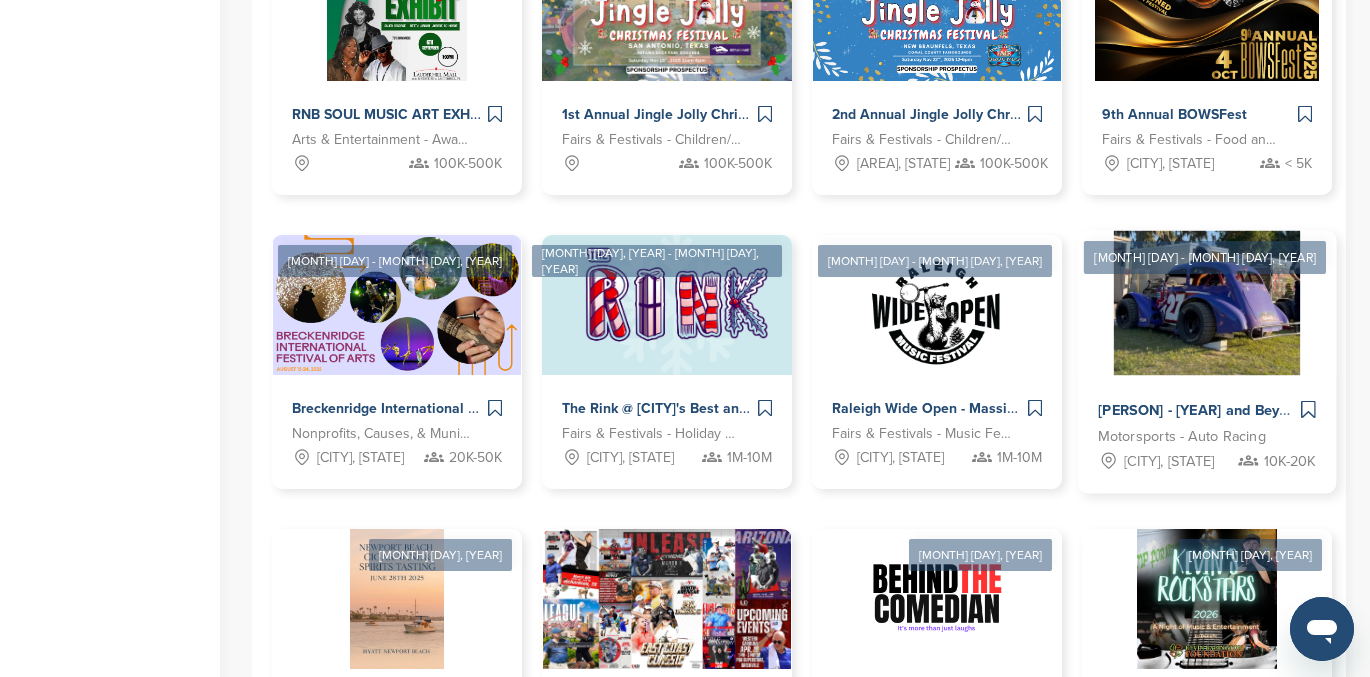 click at bounding box center [1207, 303] 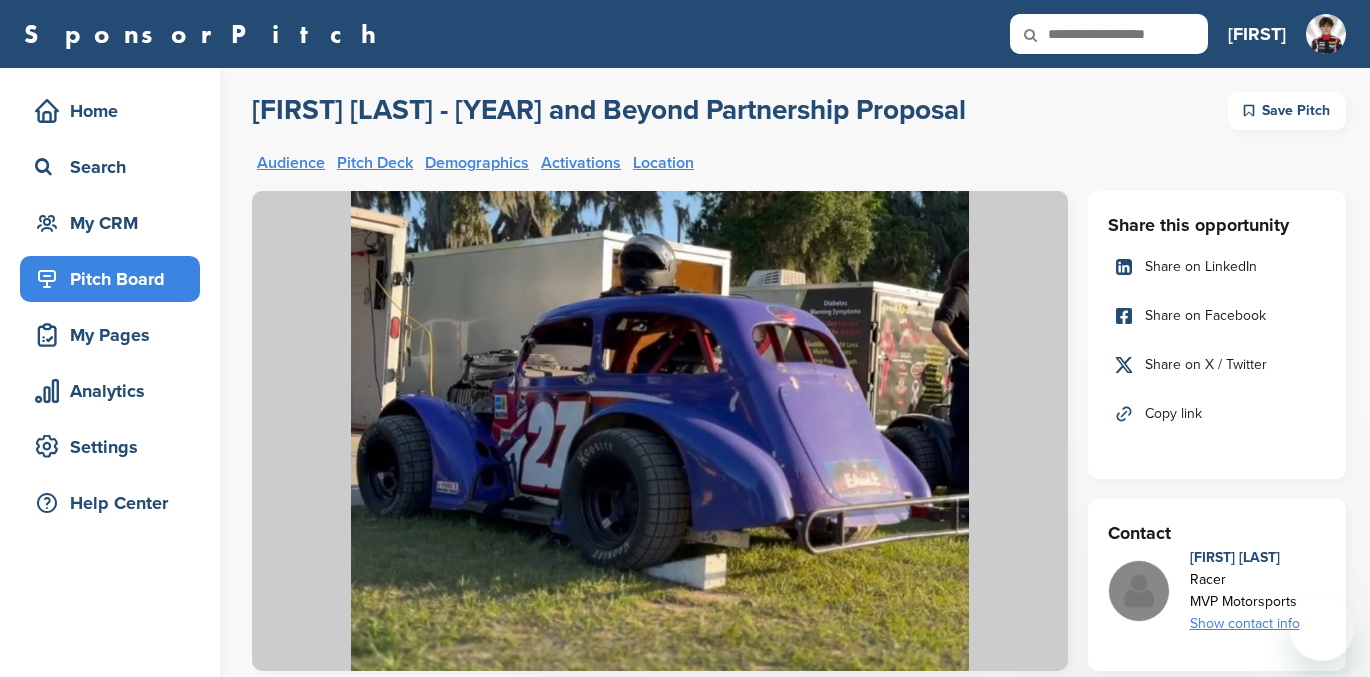 scroll, scrollTop: 0, scrollLeft: 0, axis: both 